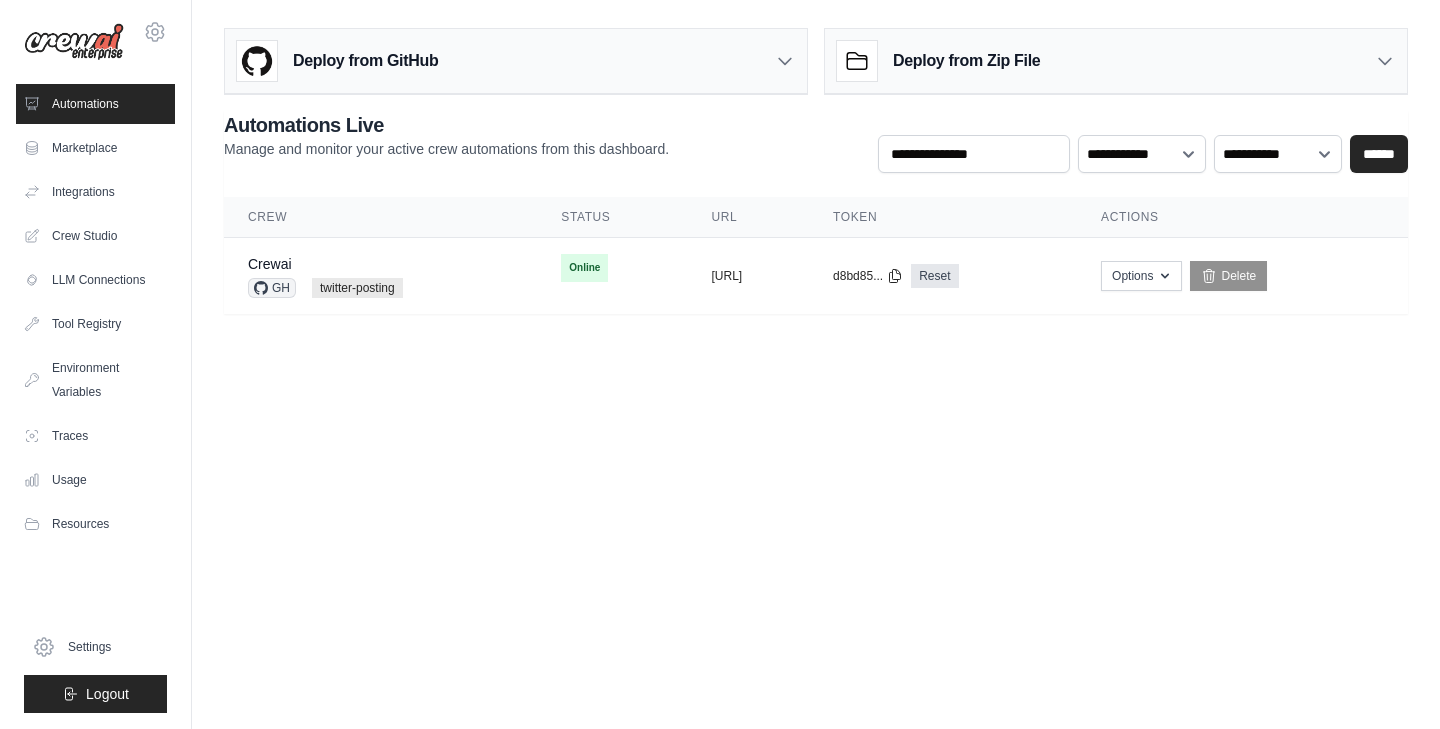 scroll, scrollTop: 0, scrollLeft: 0, axis: both 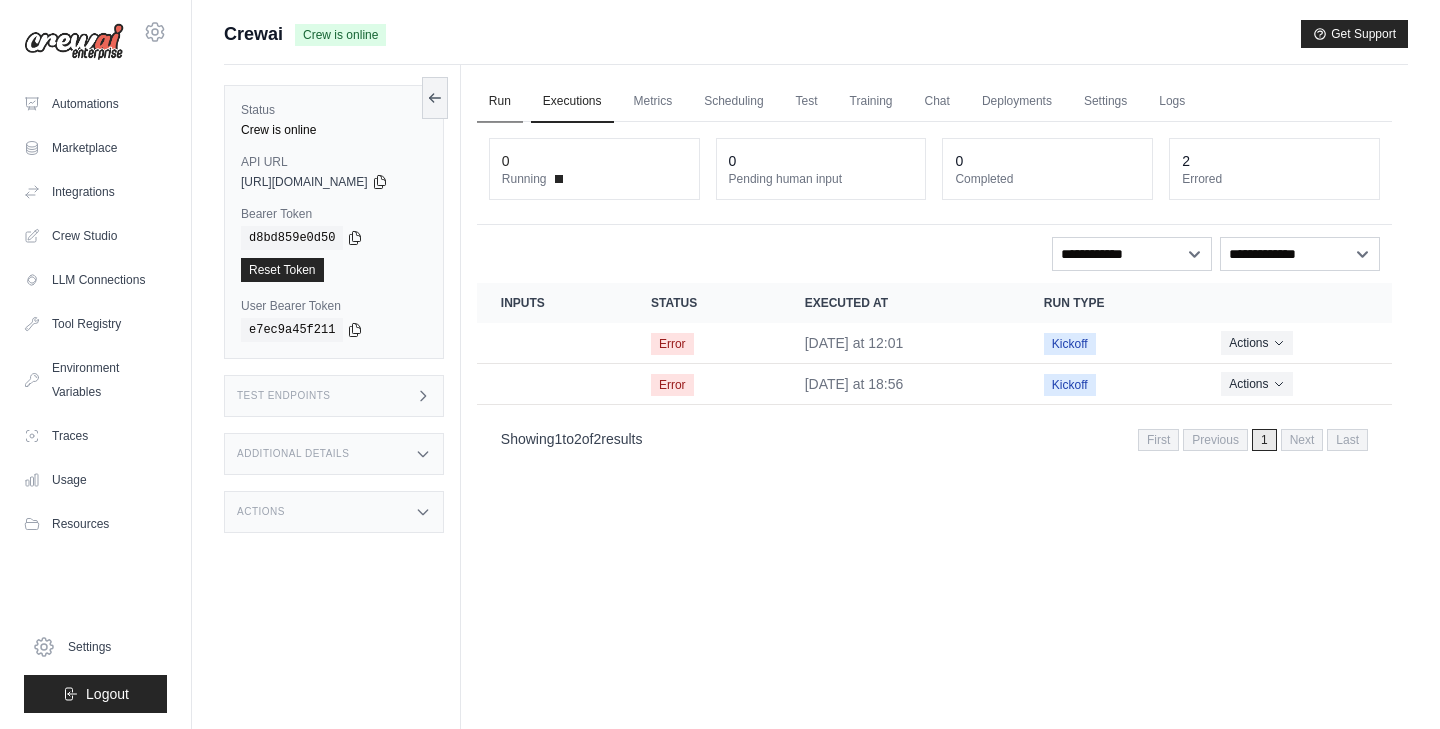 click on "Run" at bounding box center [500, 102] 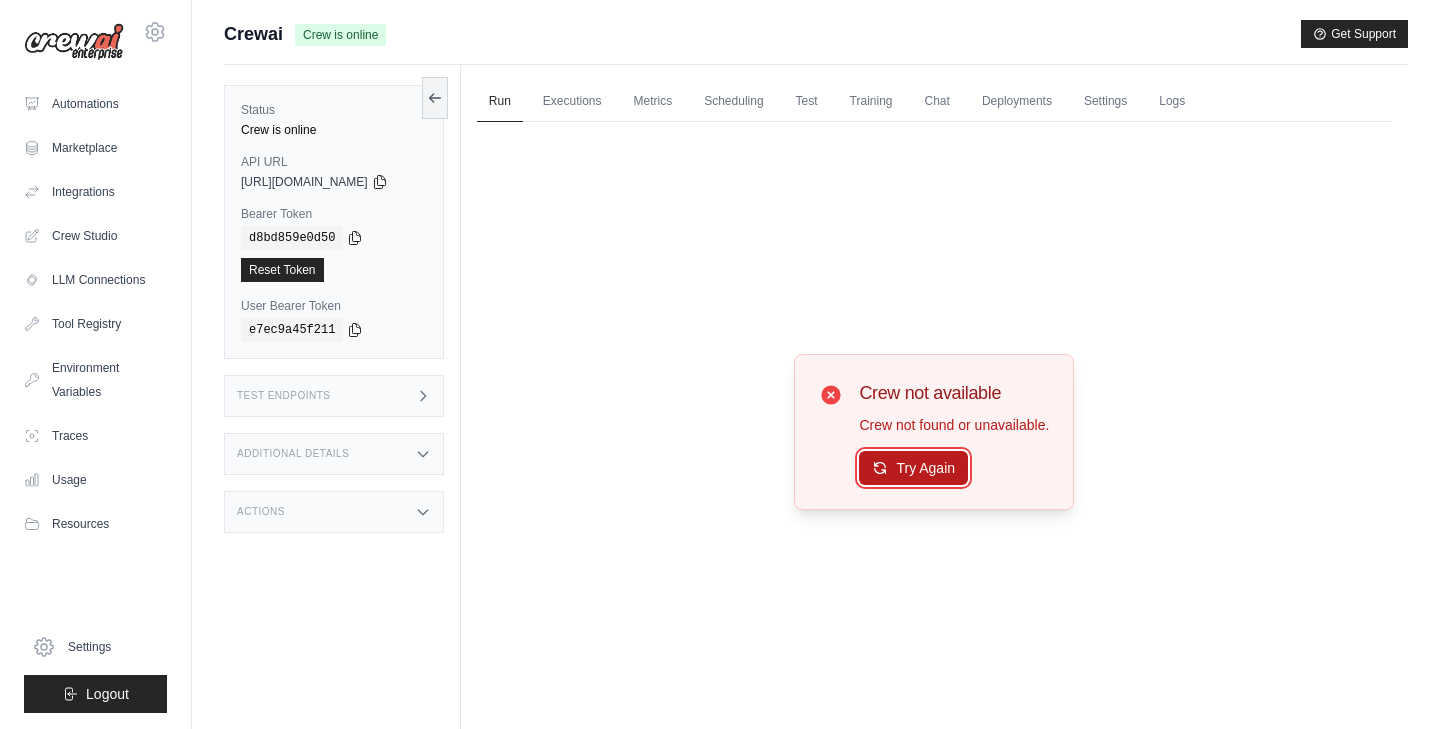click on "Try Again" at bounding box center [913, 468] 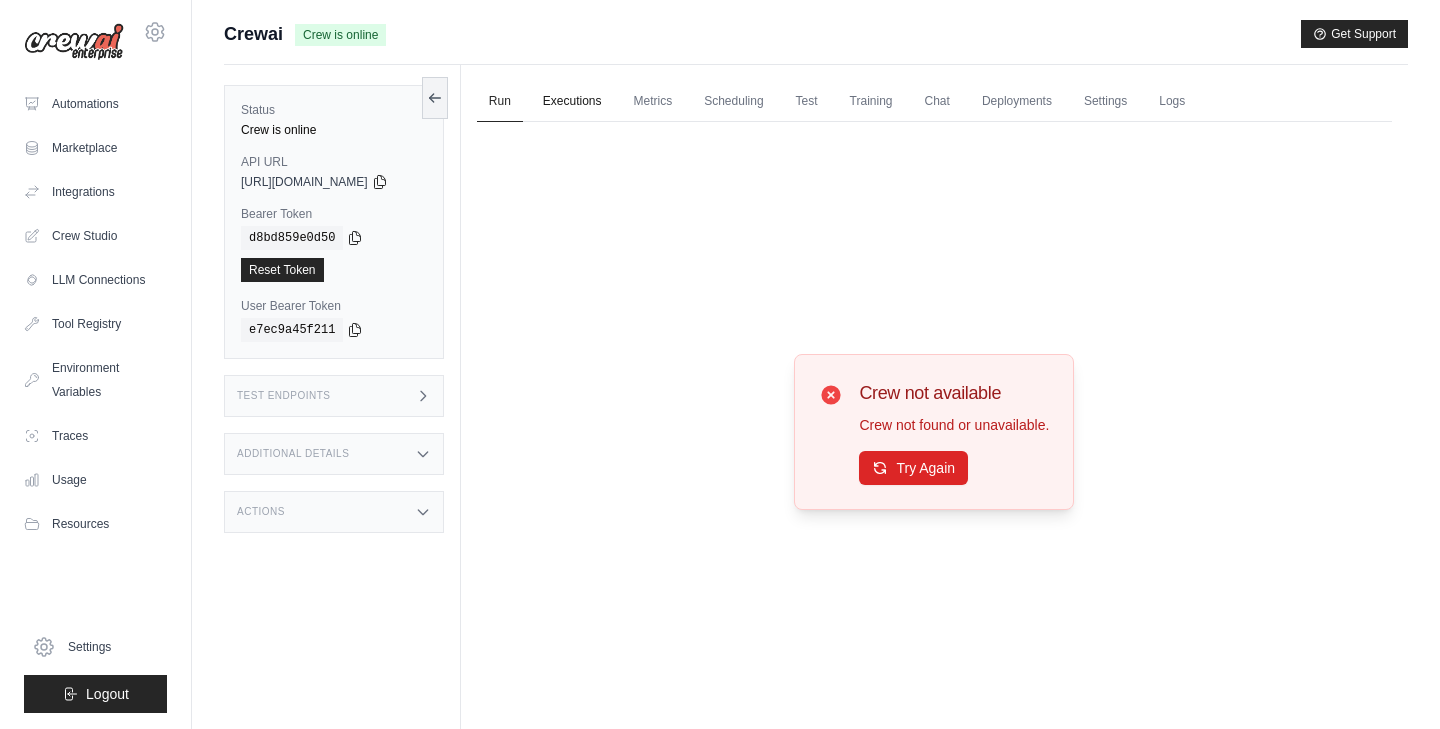 click on "Executions" at bounding box center (572, 102) 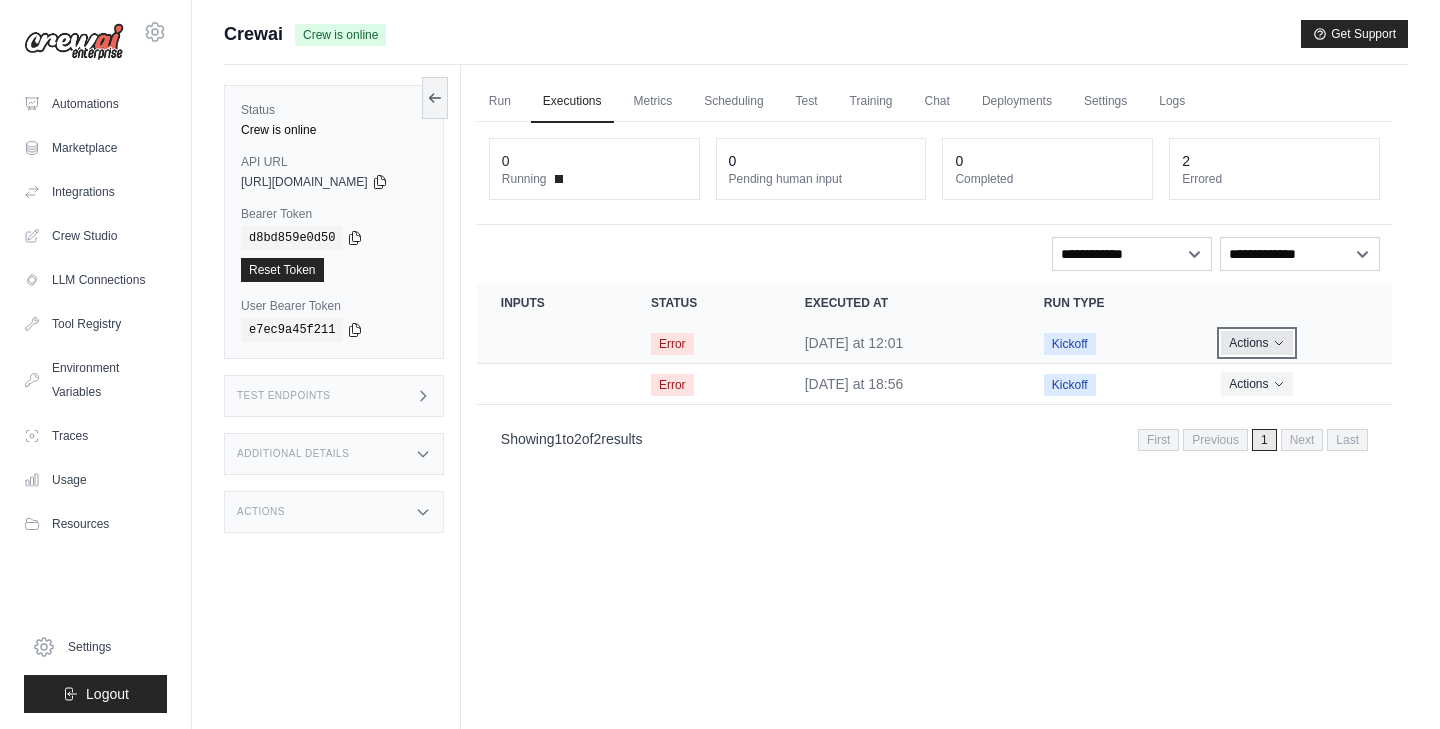 click on "Actions" at bounding box center (1256, 343) 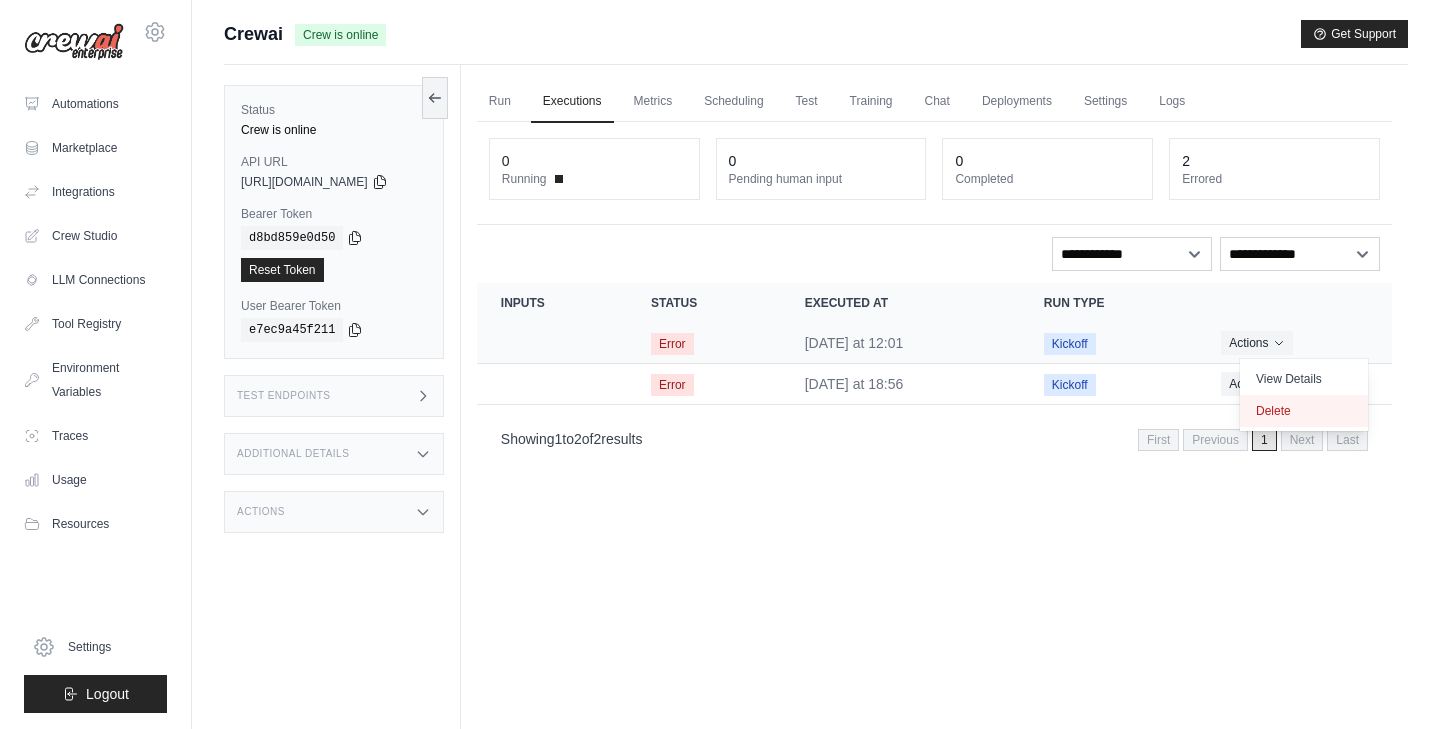 click on "Delete" at bounding box center [1304, 411] 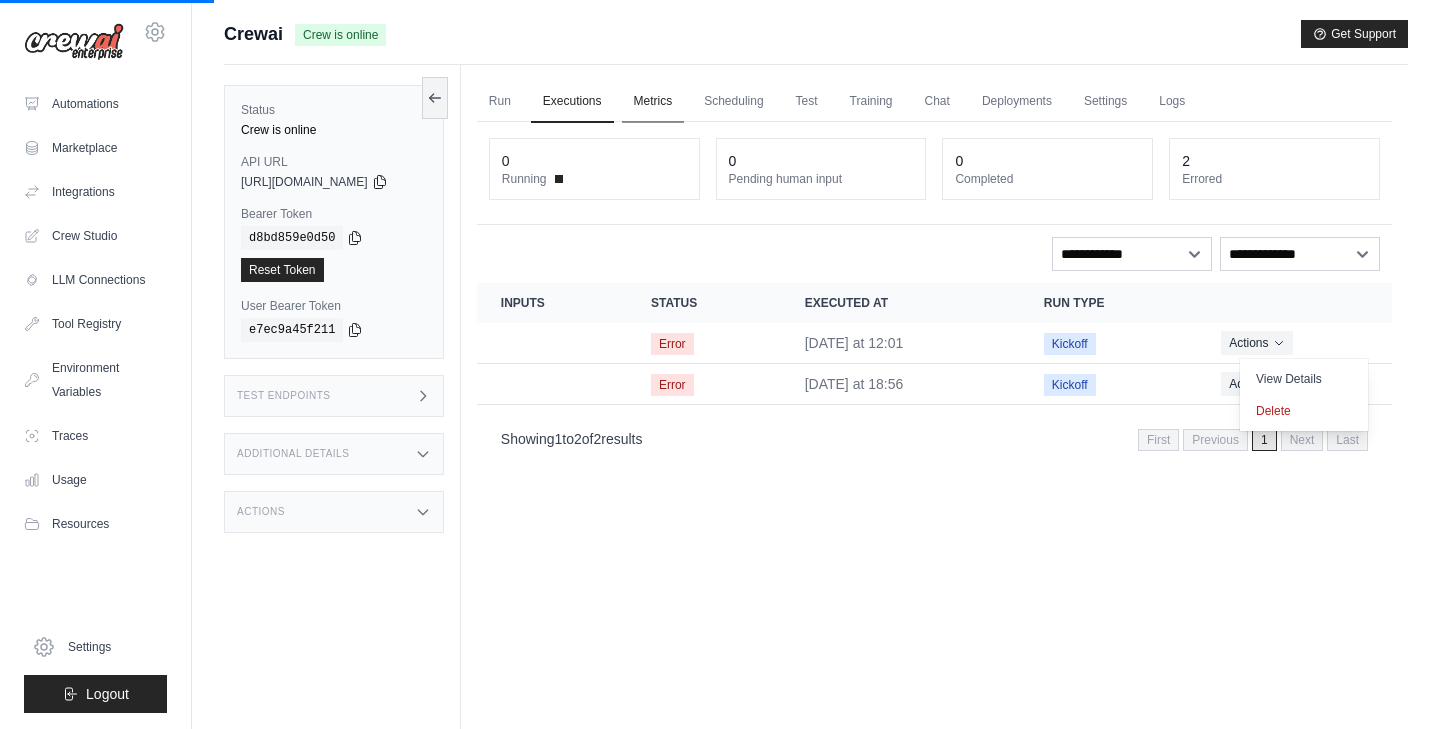 click on "Metrics" at bounding box center [653, 102] 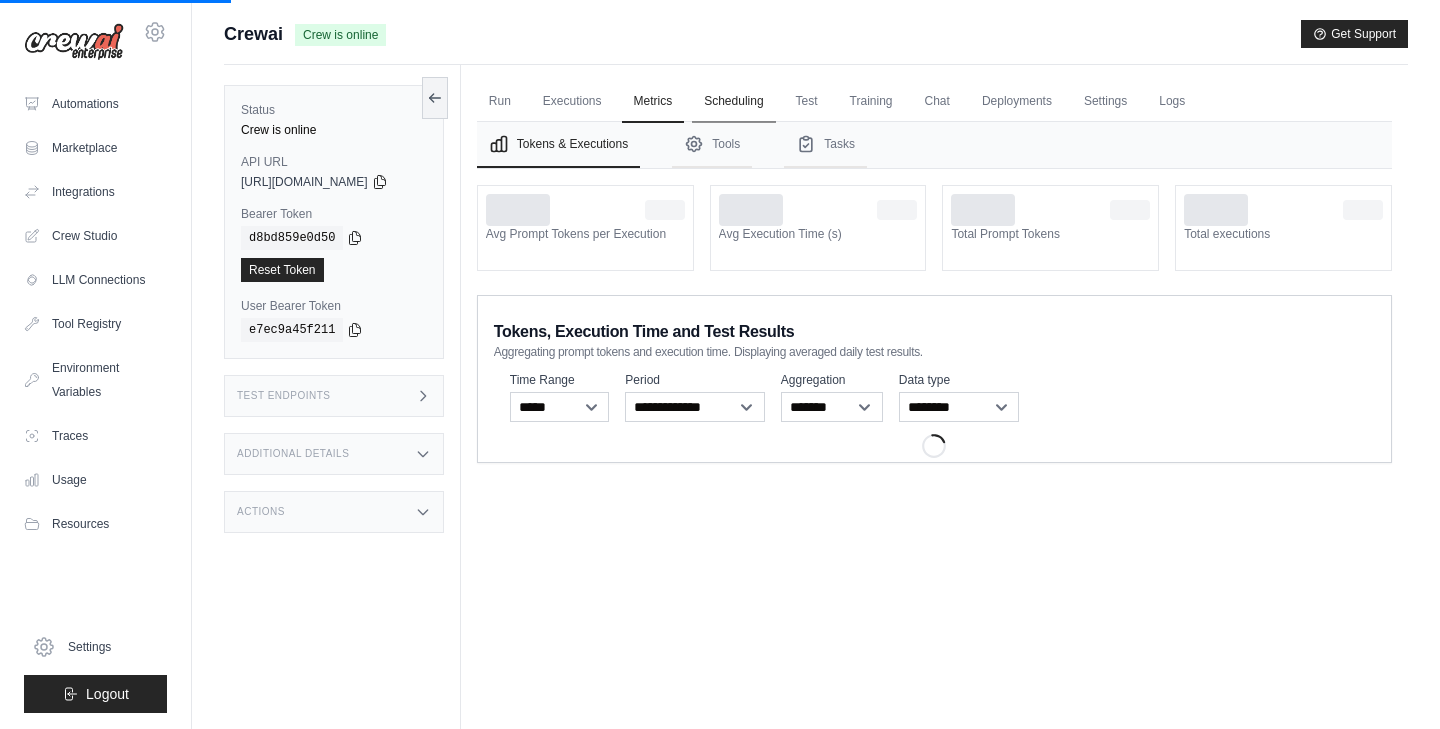 click on "Scheduling" at bounding box center (733, 102) 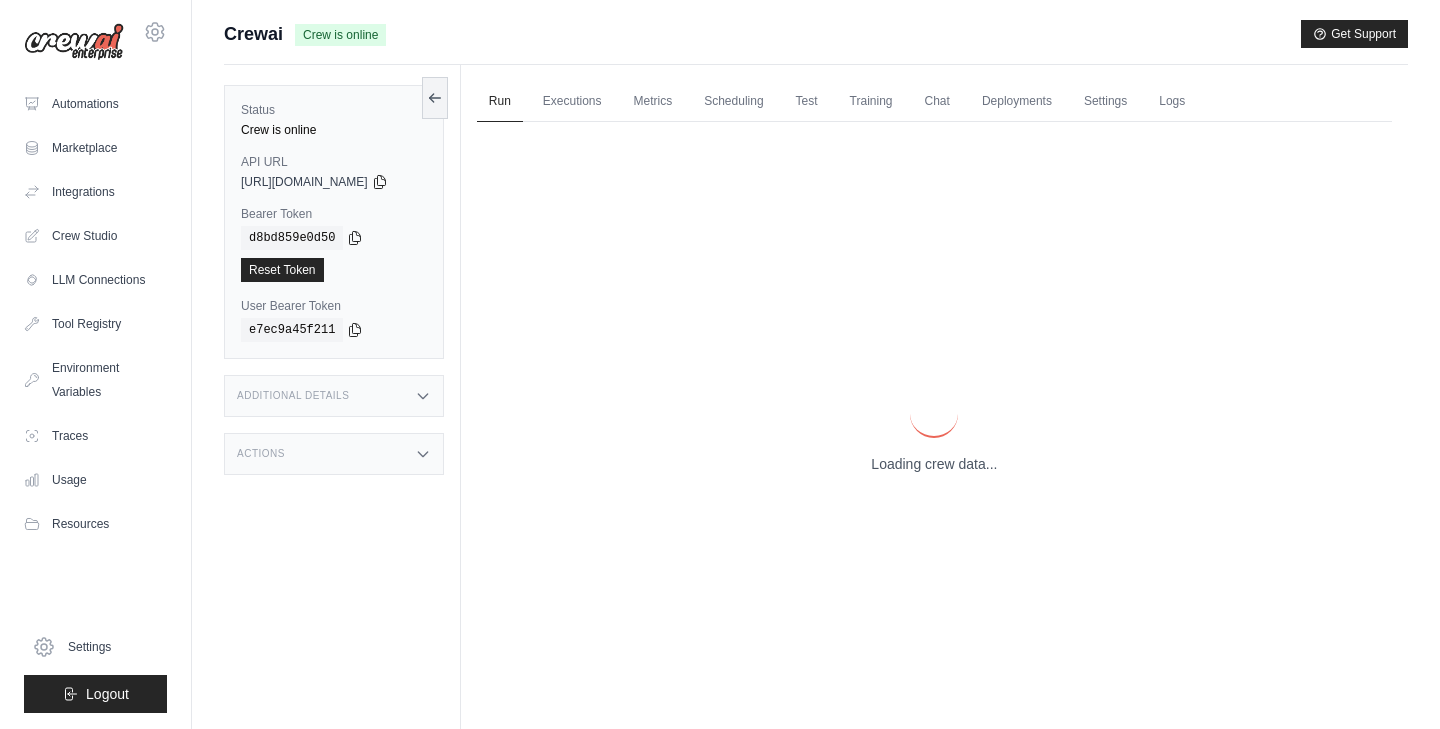 scroll, scrollTop: 0, scrollLeft: 0, axis: both 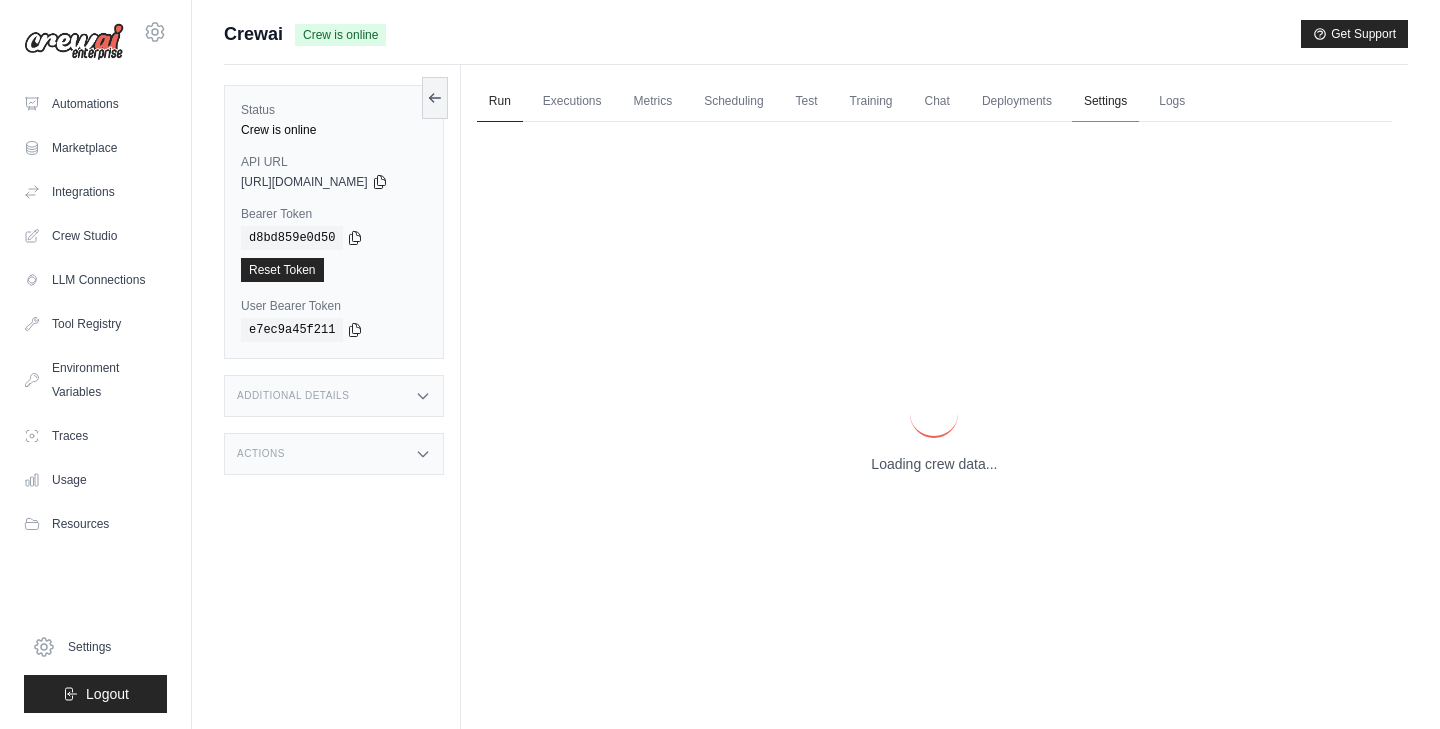 click on "Settings" at bounding box center (1105, 102) 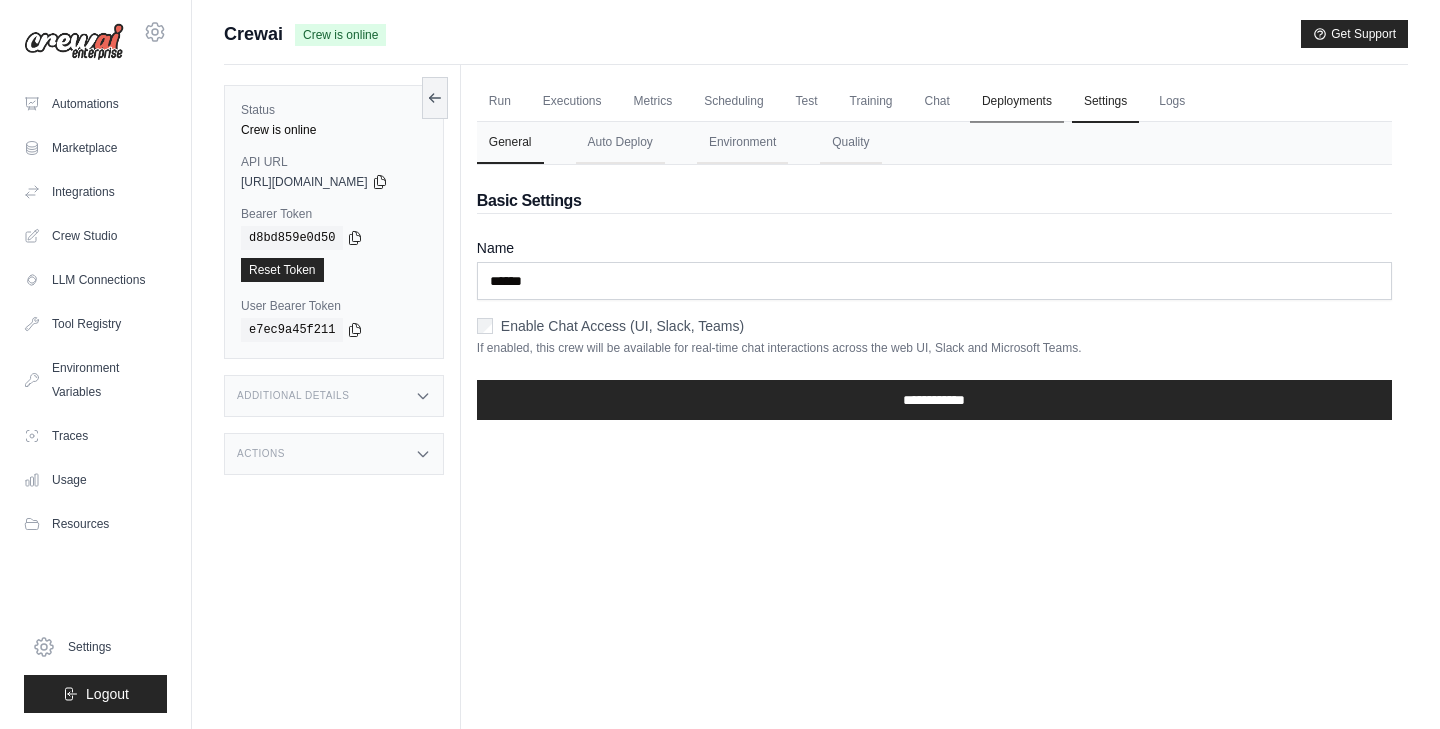 click on "Deployments" at bounding box center [1017, 102] 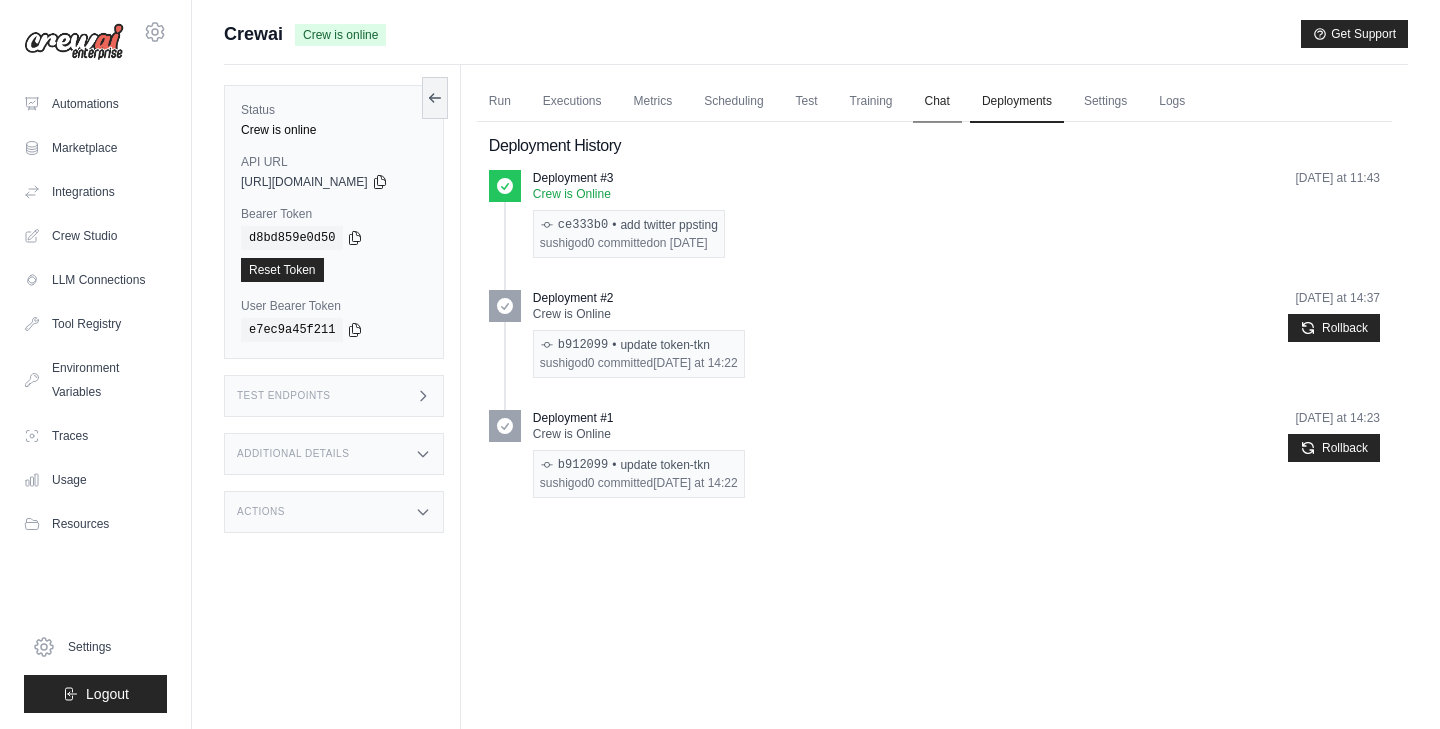 click on "Chat" at bounding box center [937, 102] 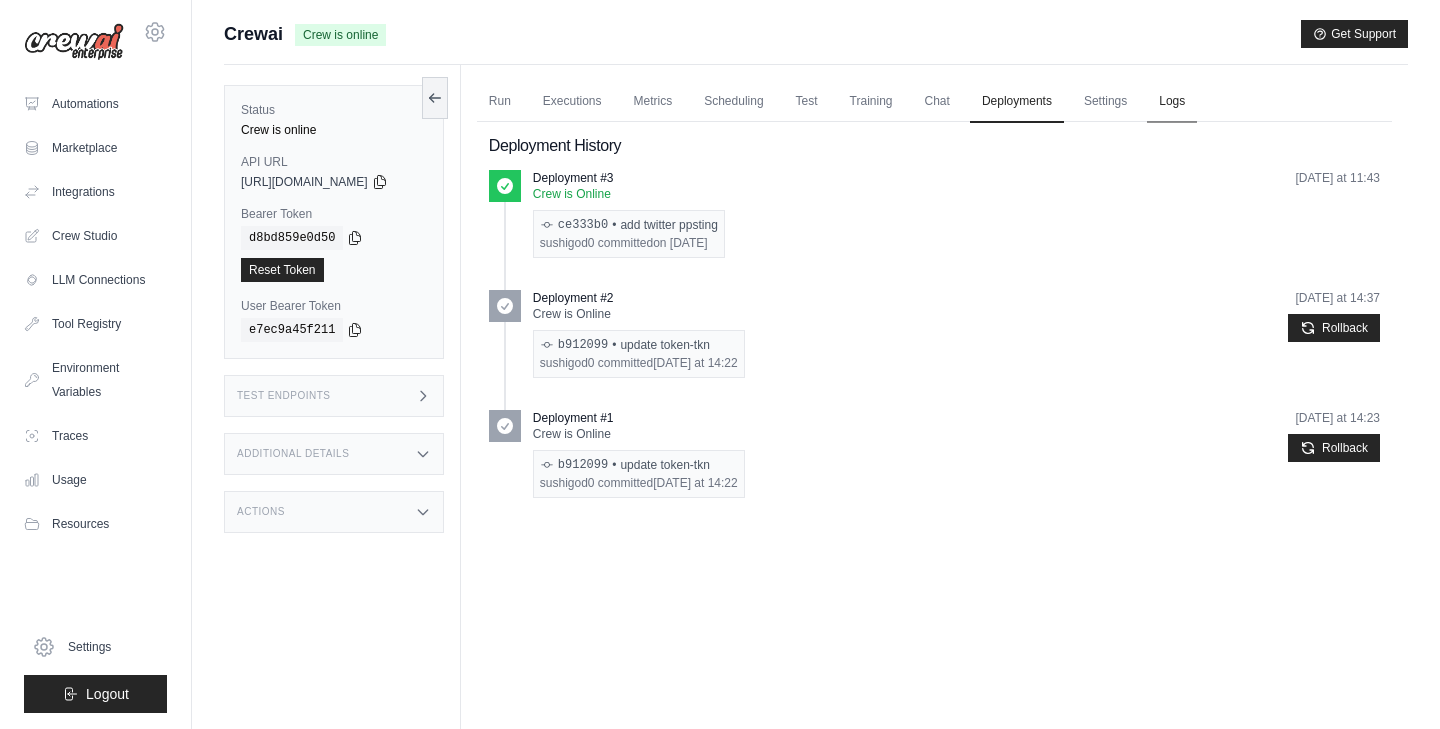 click on "Logs" at bounding box center [1172, 102] 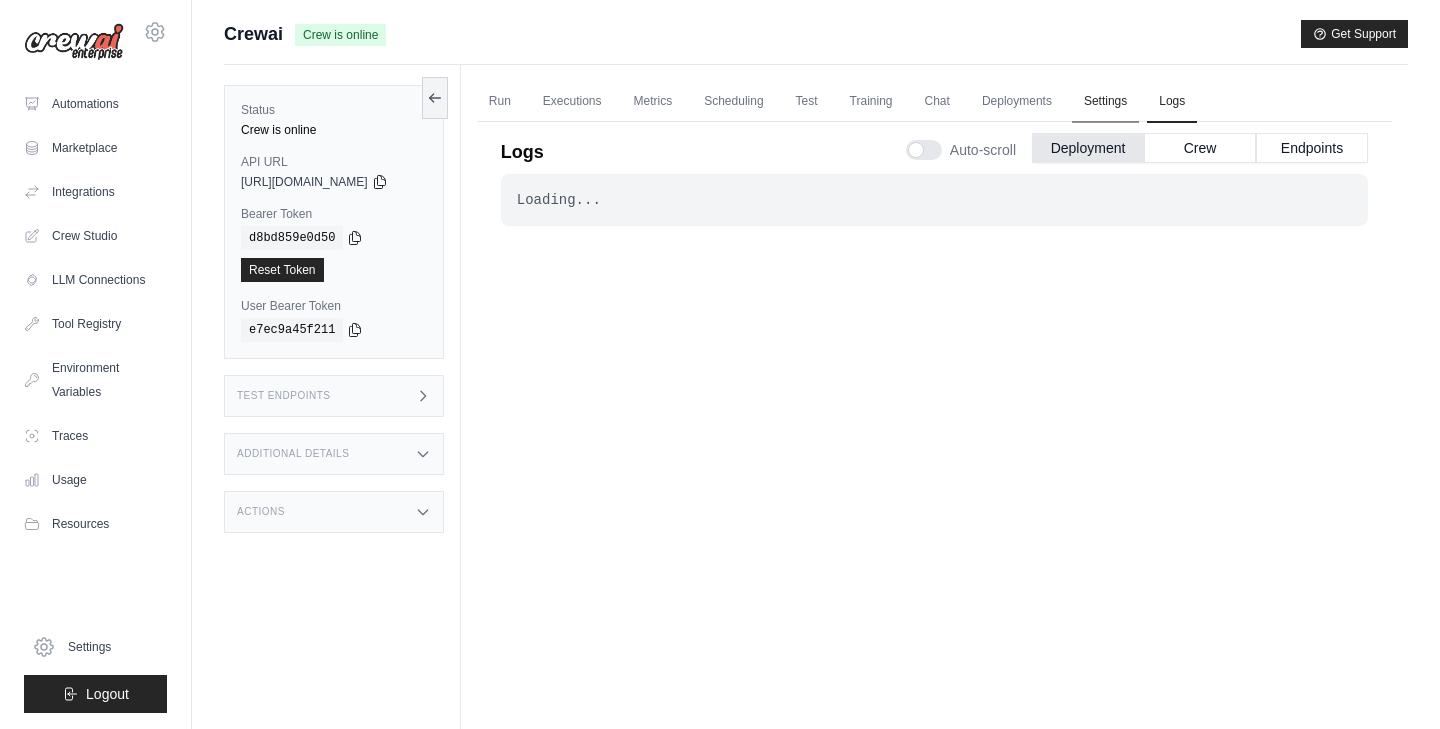 click on "Settings" at bounding box center [1105, 102] 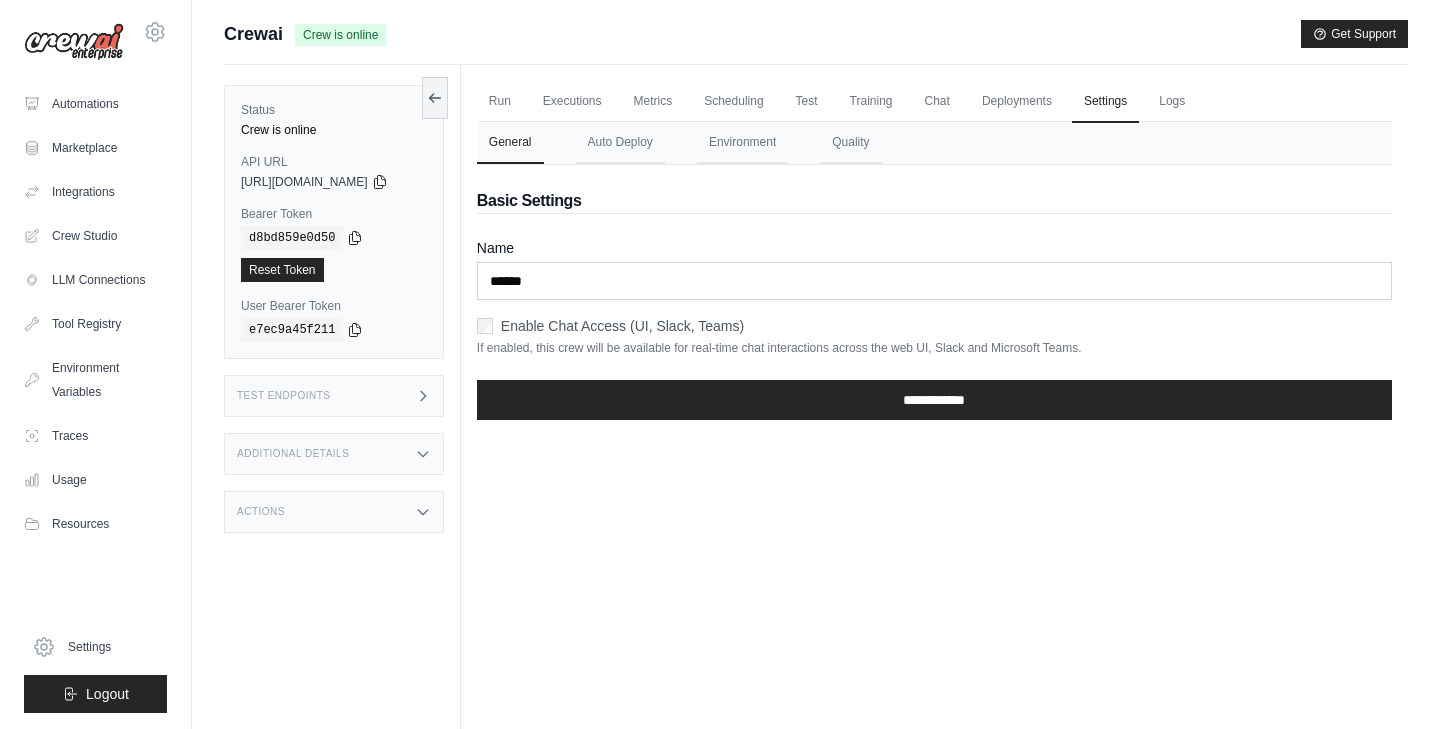 click on "Run
Executions
Metrics
Scheduling
Test
Training
Chat
Deployments
Settings
Logs
0
Running
0
Pending human input
0" at bounding box center (934, 429) 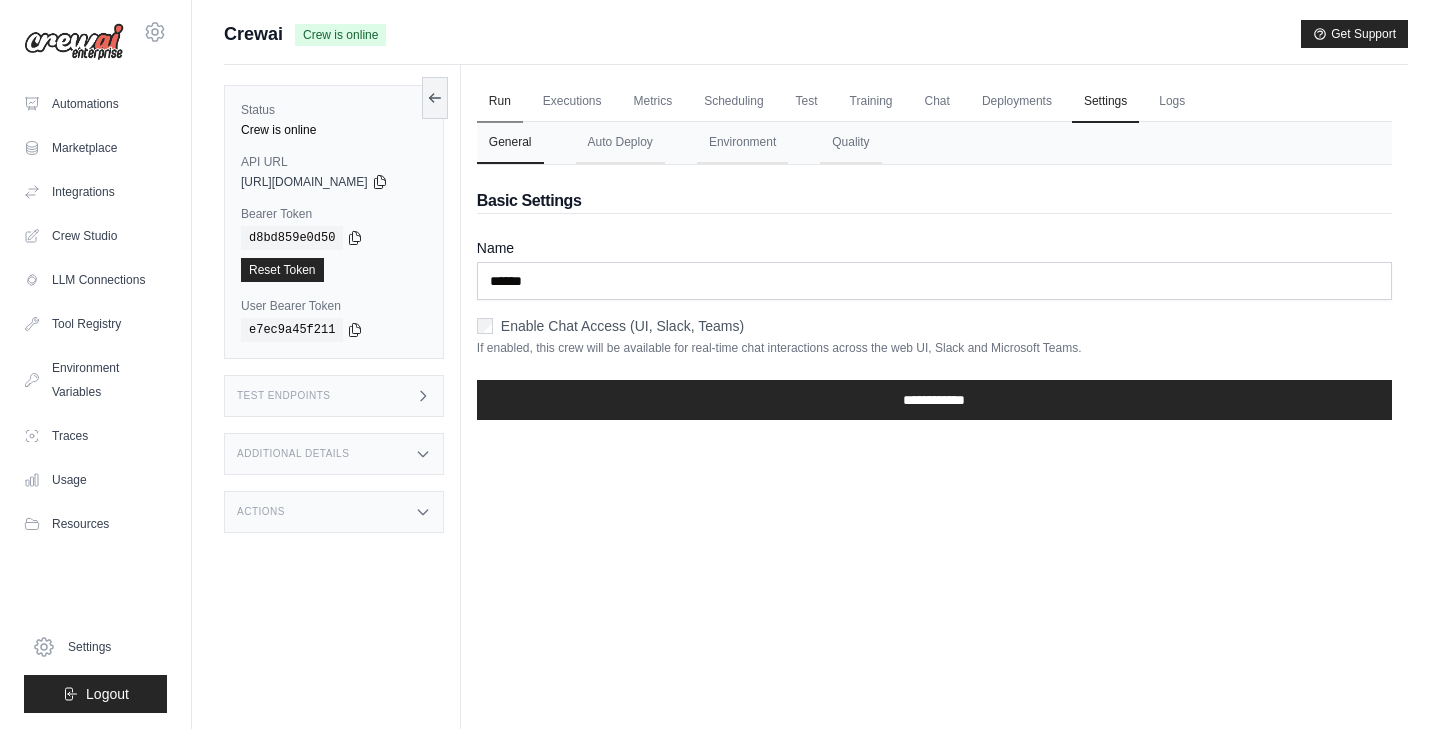 click on "Run" at bounding box center (500, 102) 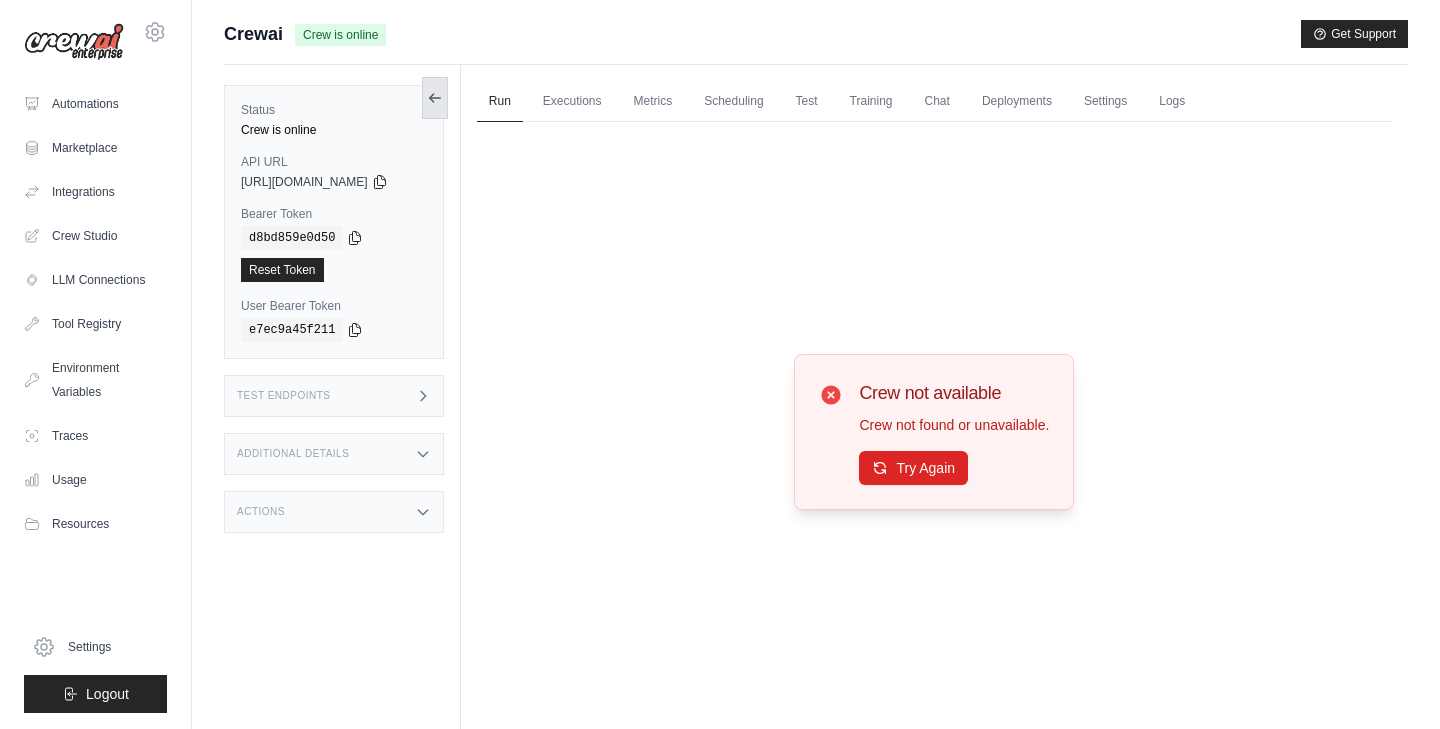 click at bounding box center (435, 98) 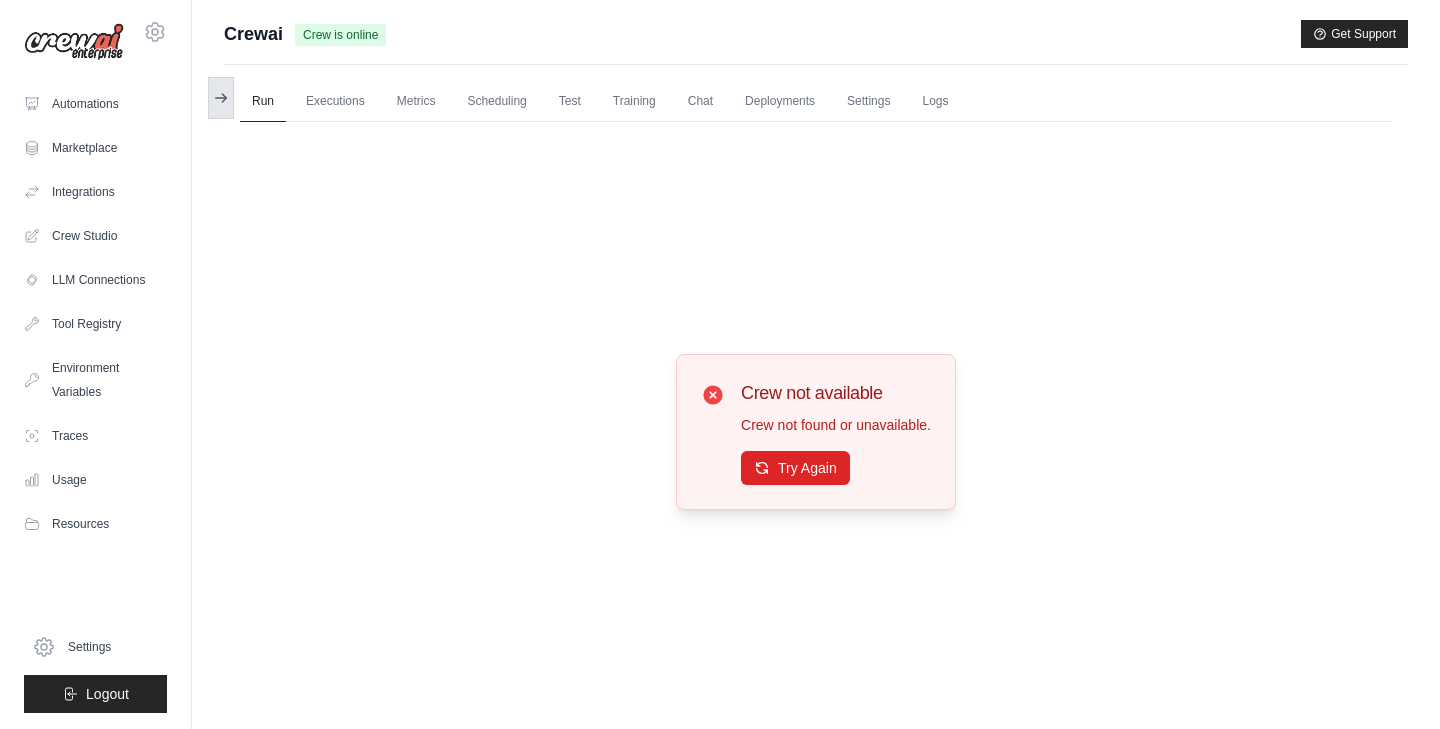 click 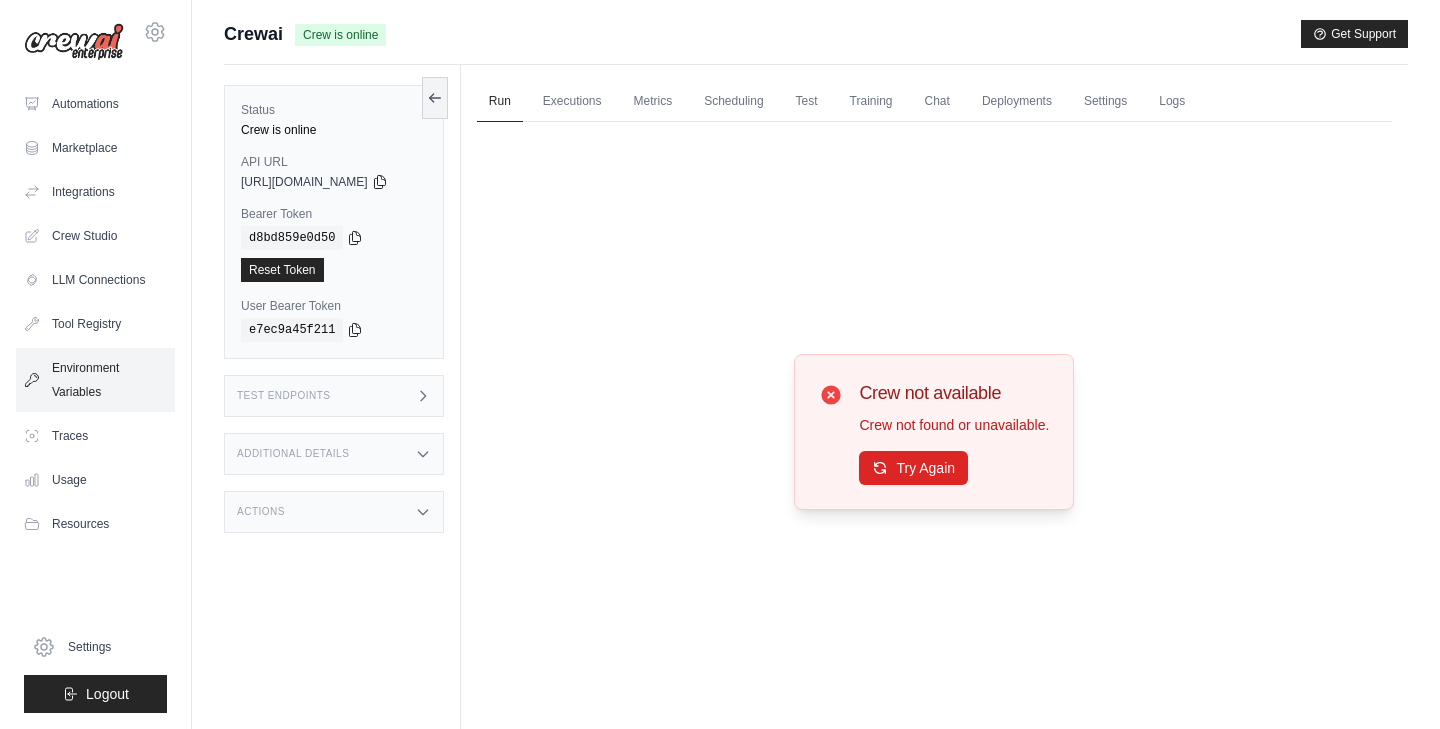 click on "Environment Variables" at bounding box center (95, 380) 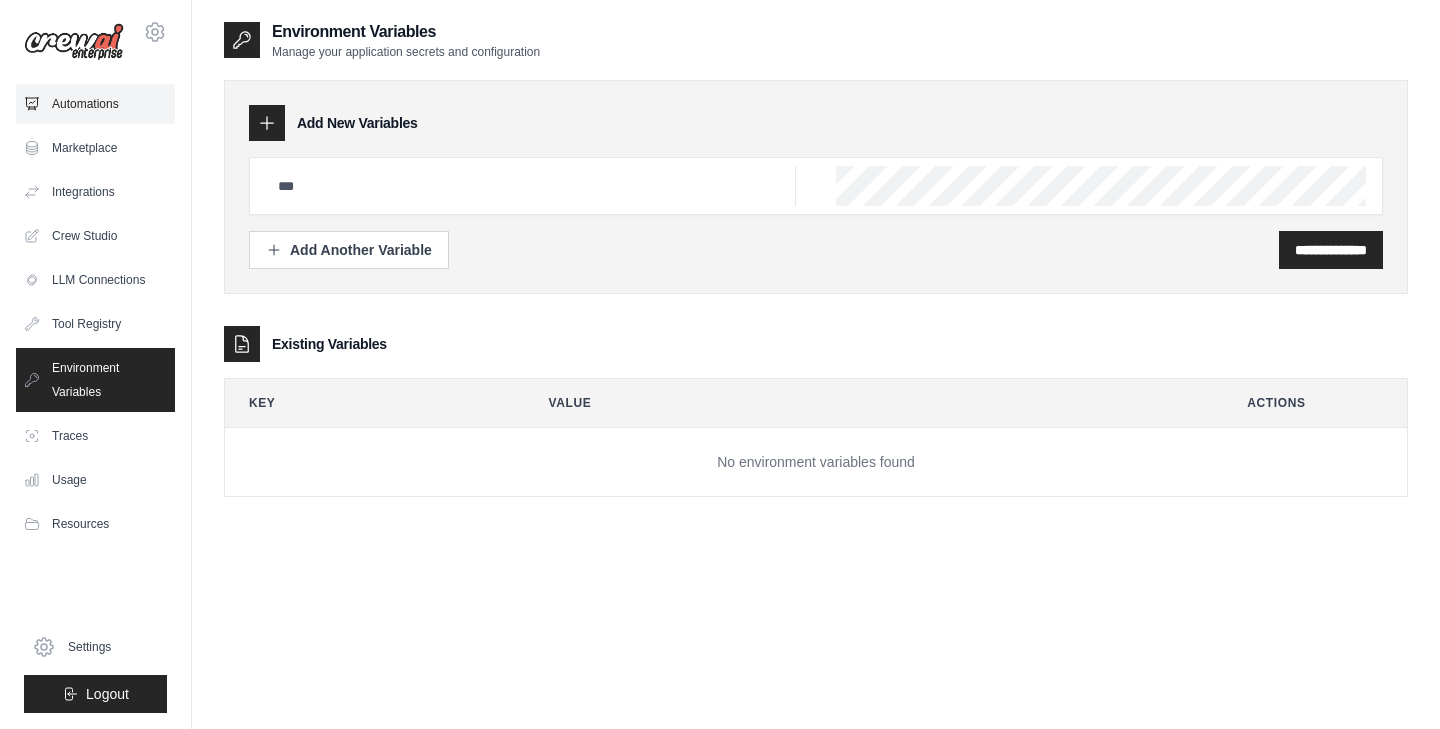 click on "Automations" at bounding box center (95, 104) 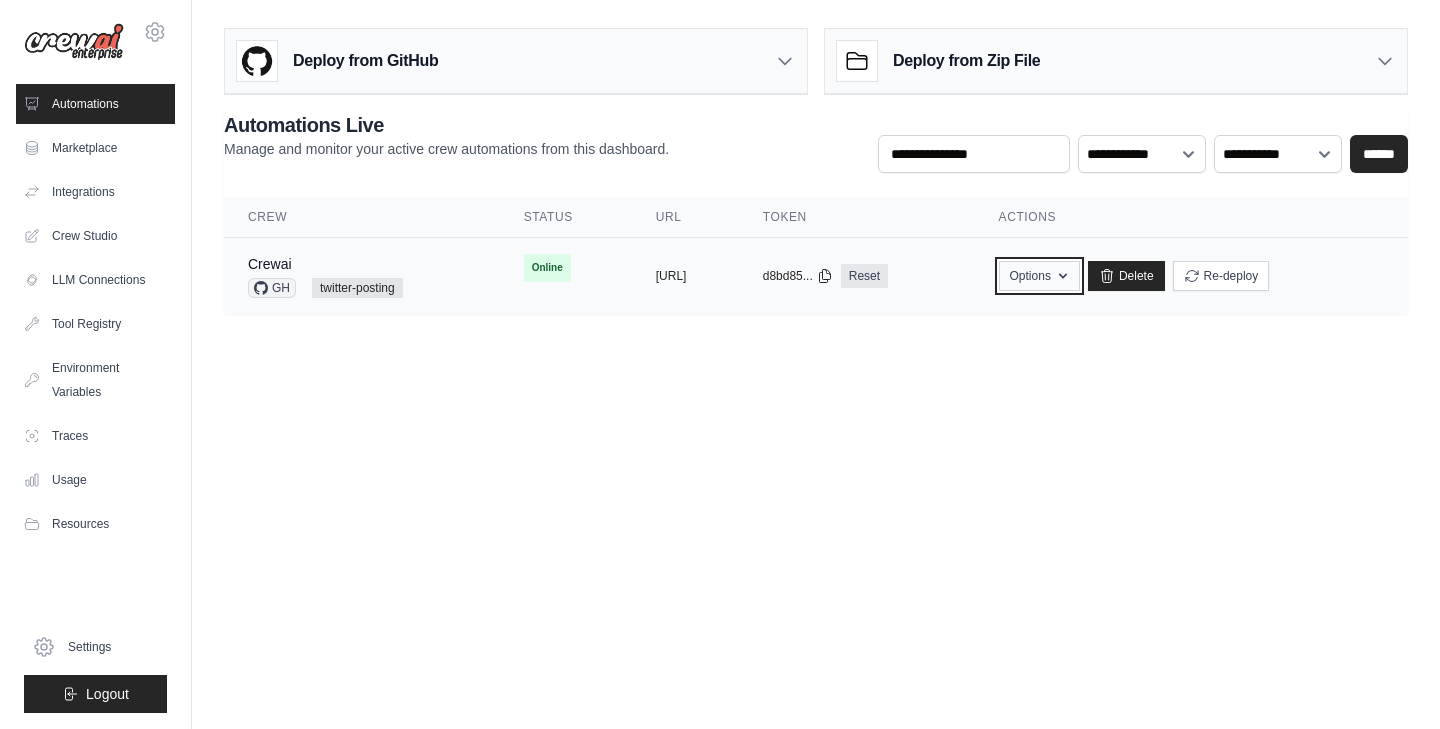 click on "Options" at bounding box center [1039, 276] 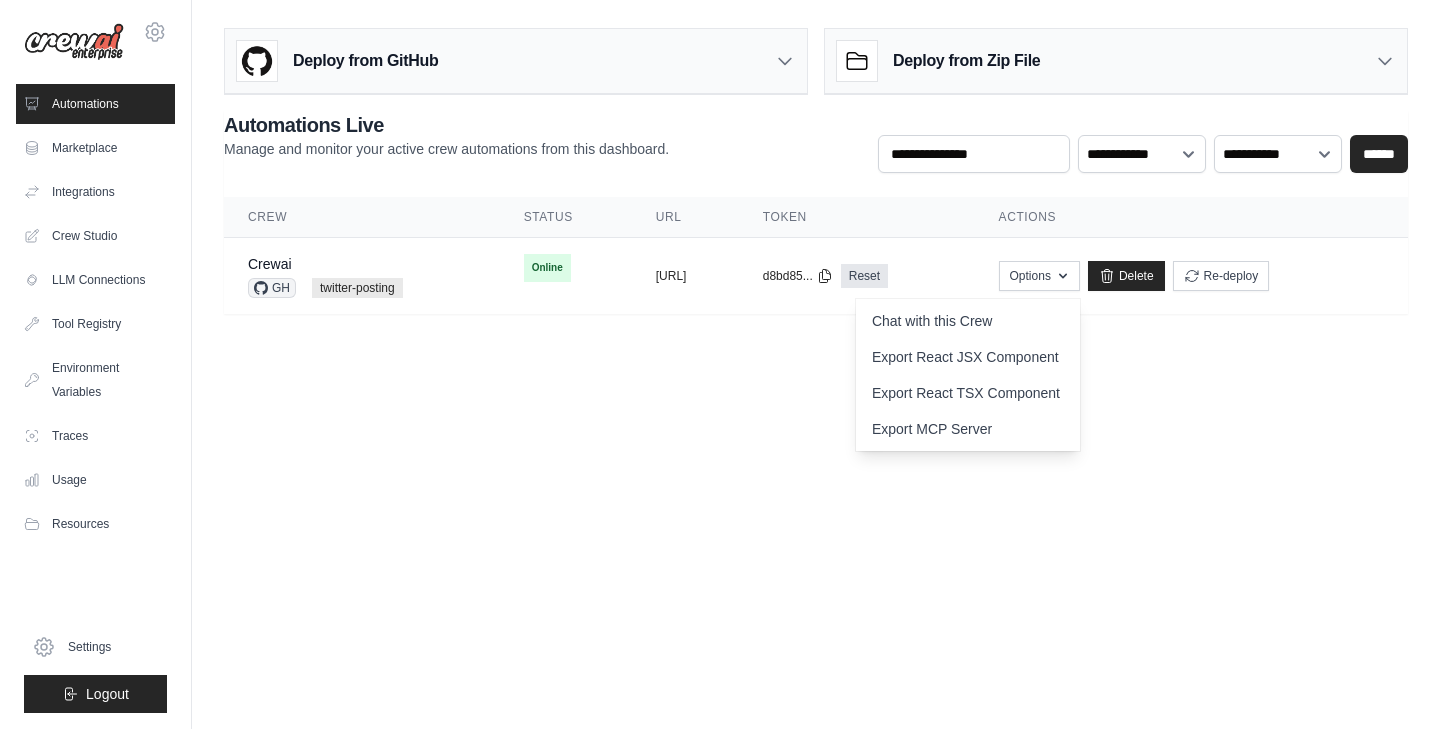 click on "**********" at bounding box center [816, 179] 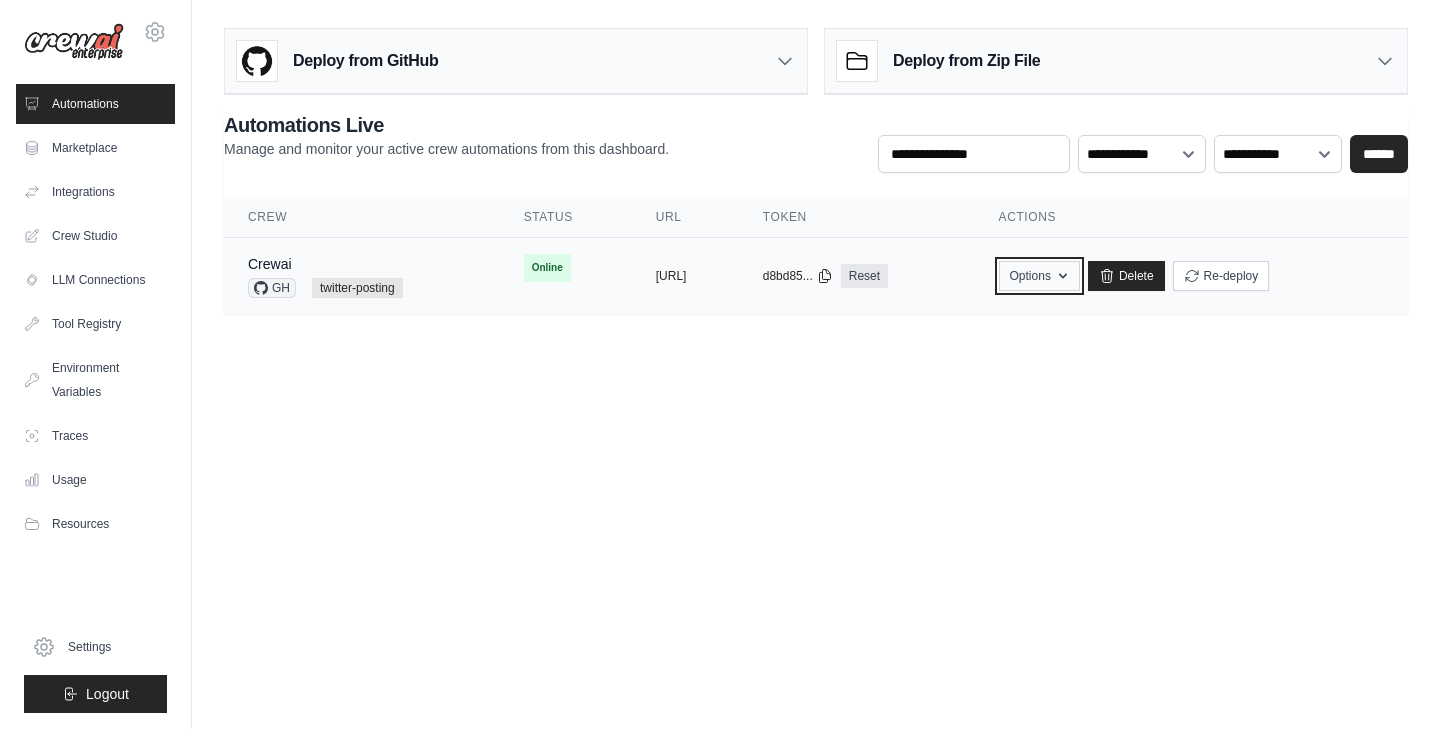 click on "Options" at bounding box center (1039, 276) 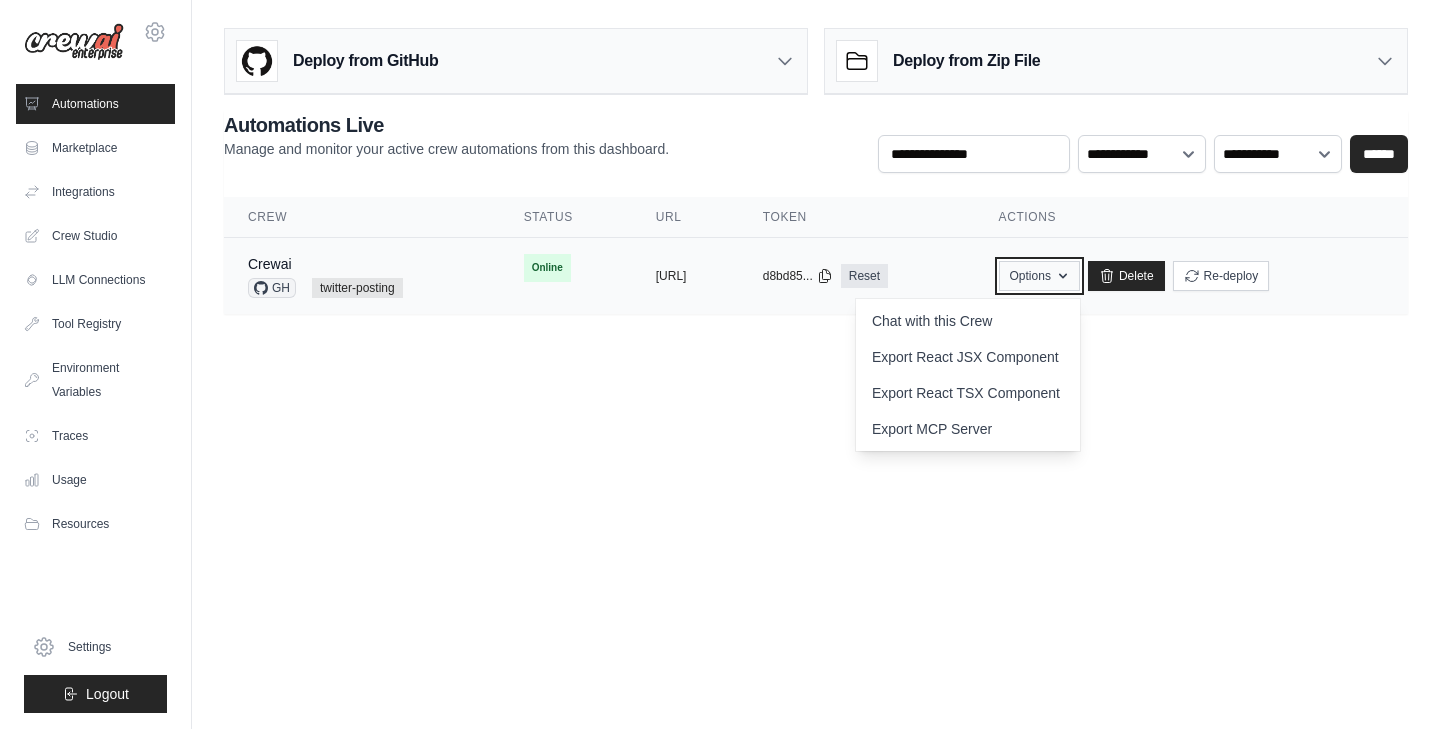 click on "Options" at bounding box center [1039, 276] 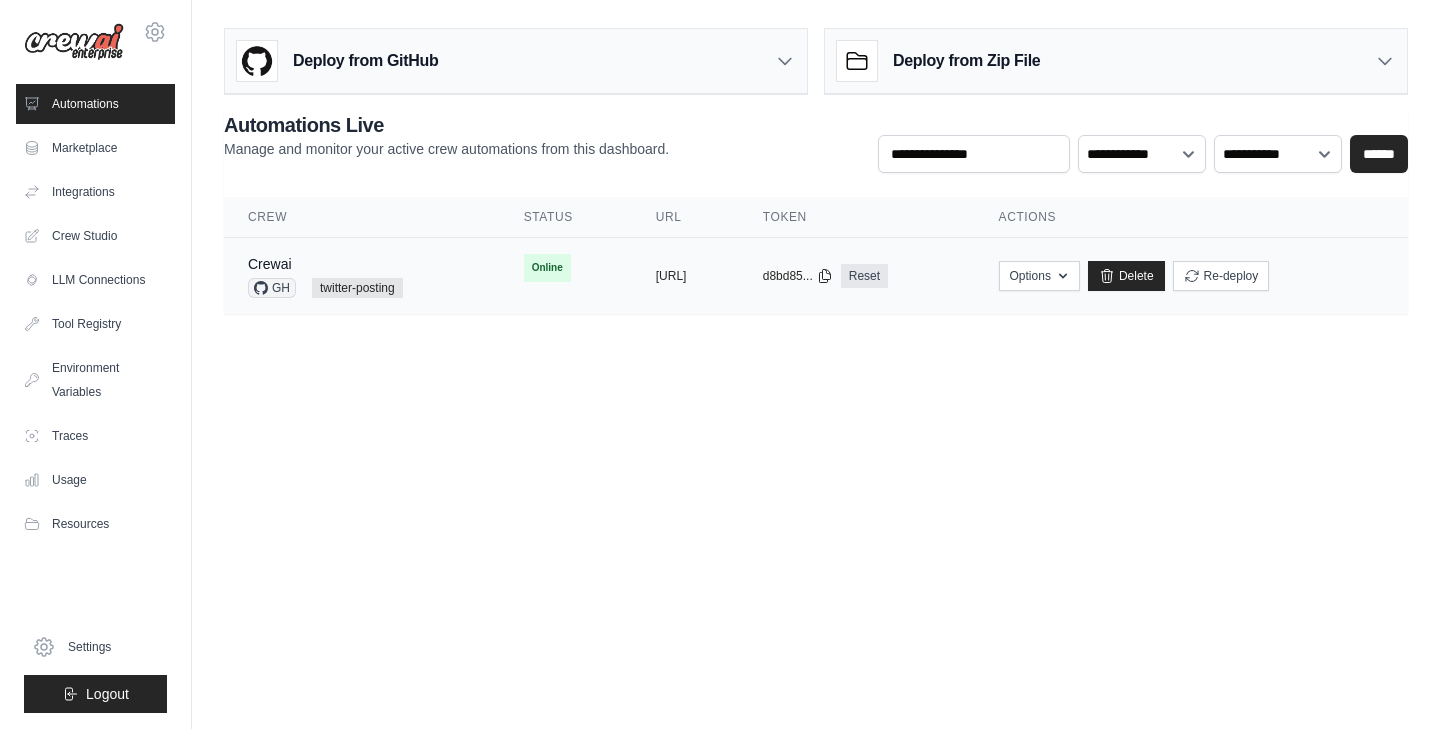 click on "Crewai
GH
twitter-posting" at bounding box center [362, 276] 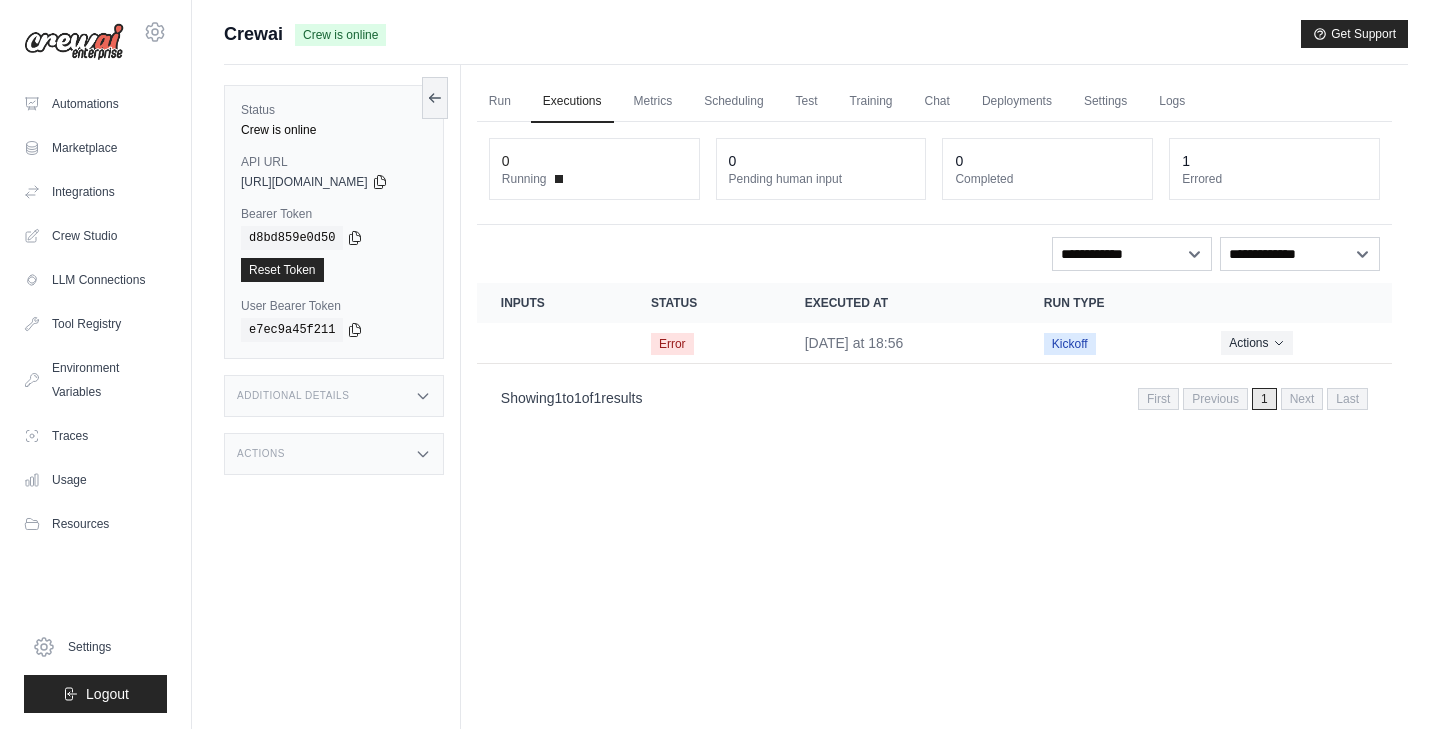 scroll, scrollTop: 0, scrollLeft: 0, axis: both 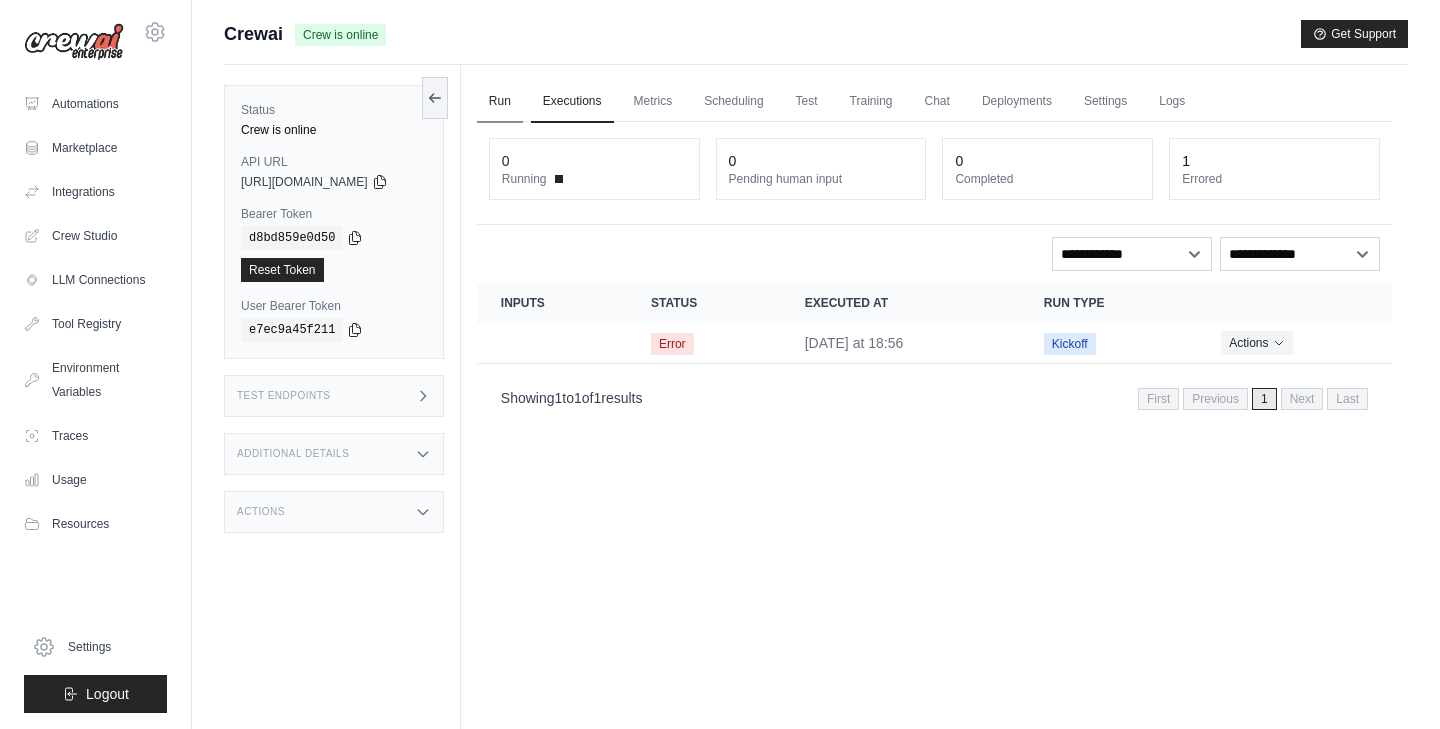 click on "Run" at bounding box center [500, 102] 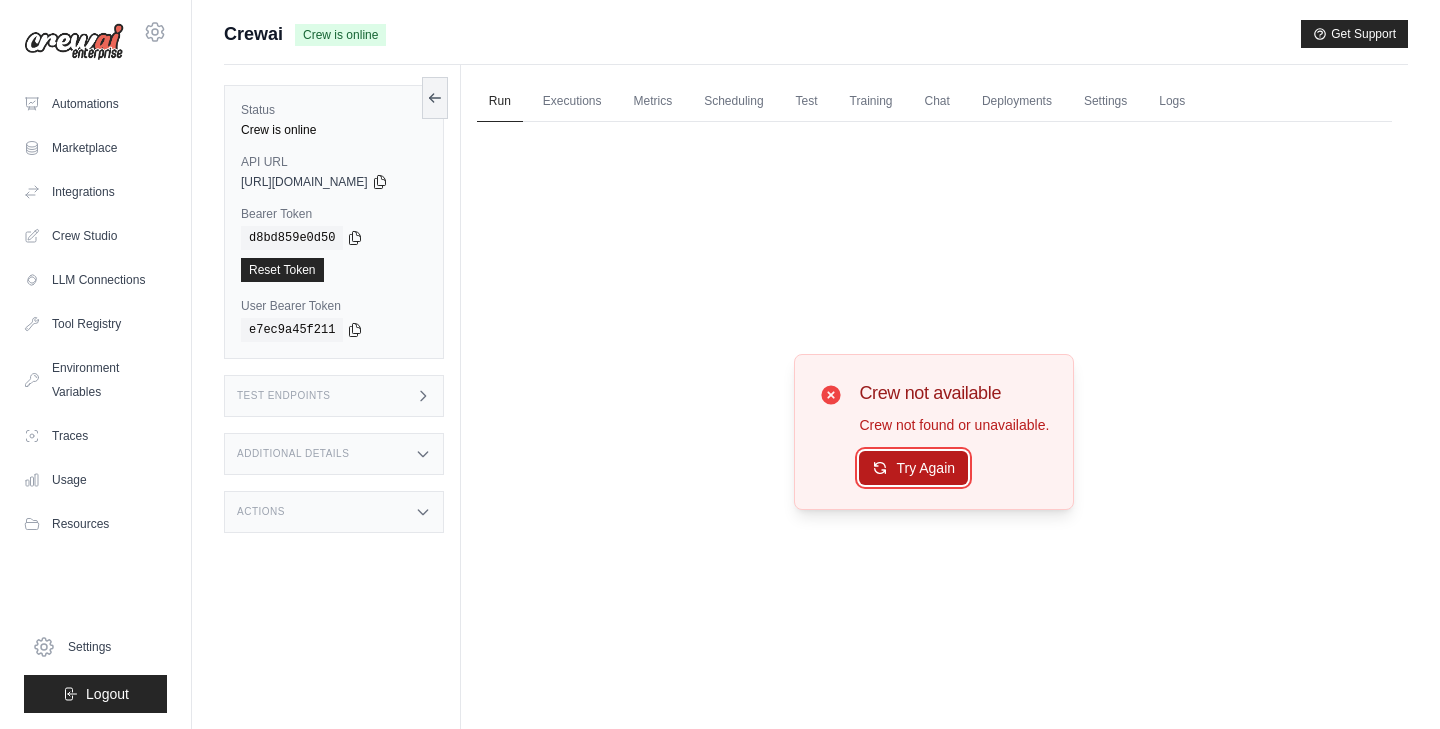 click on "Try Again" at bounding box center [913, 468] 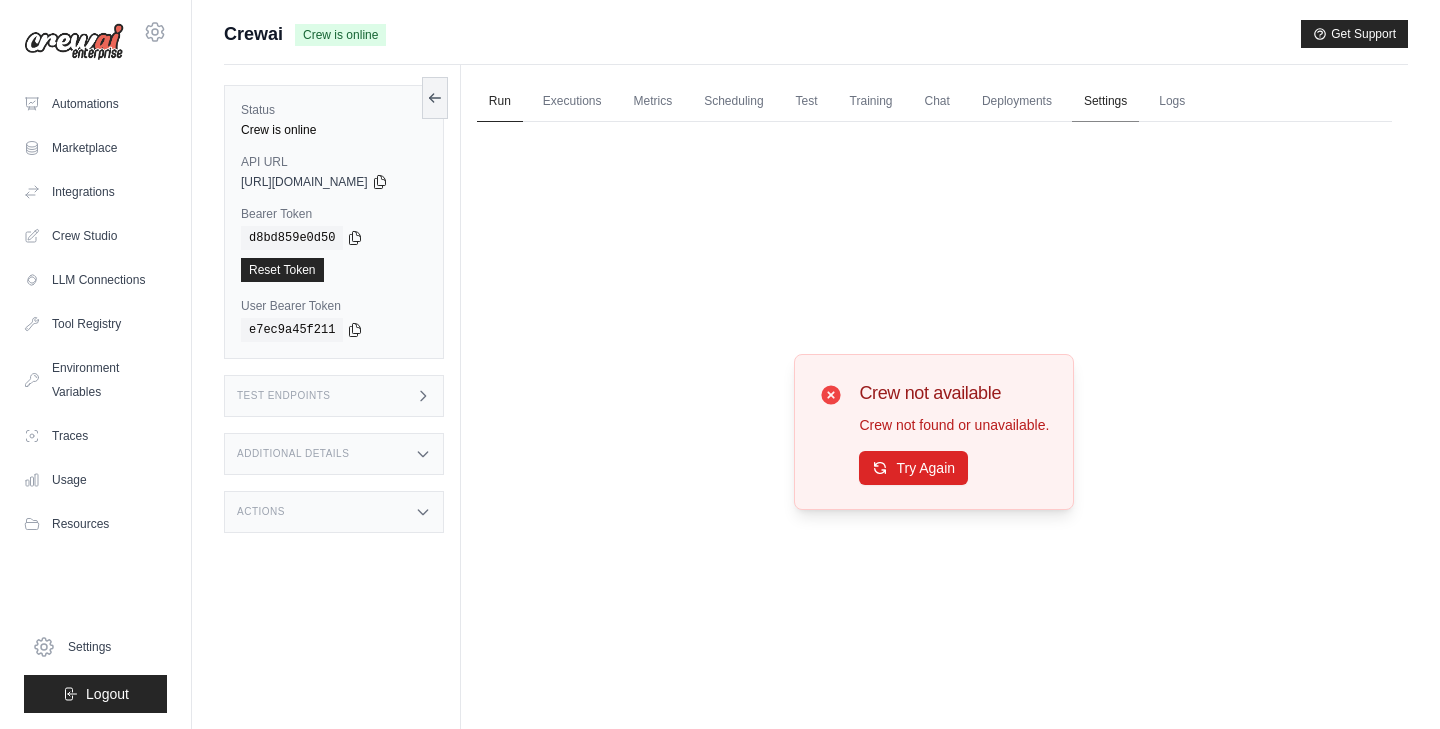 click on "Settings" at bounding box center (1105, 102) 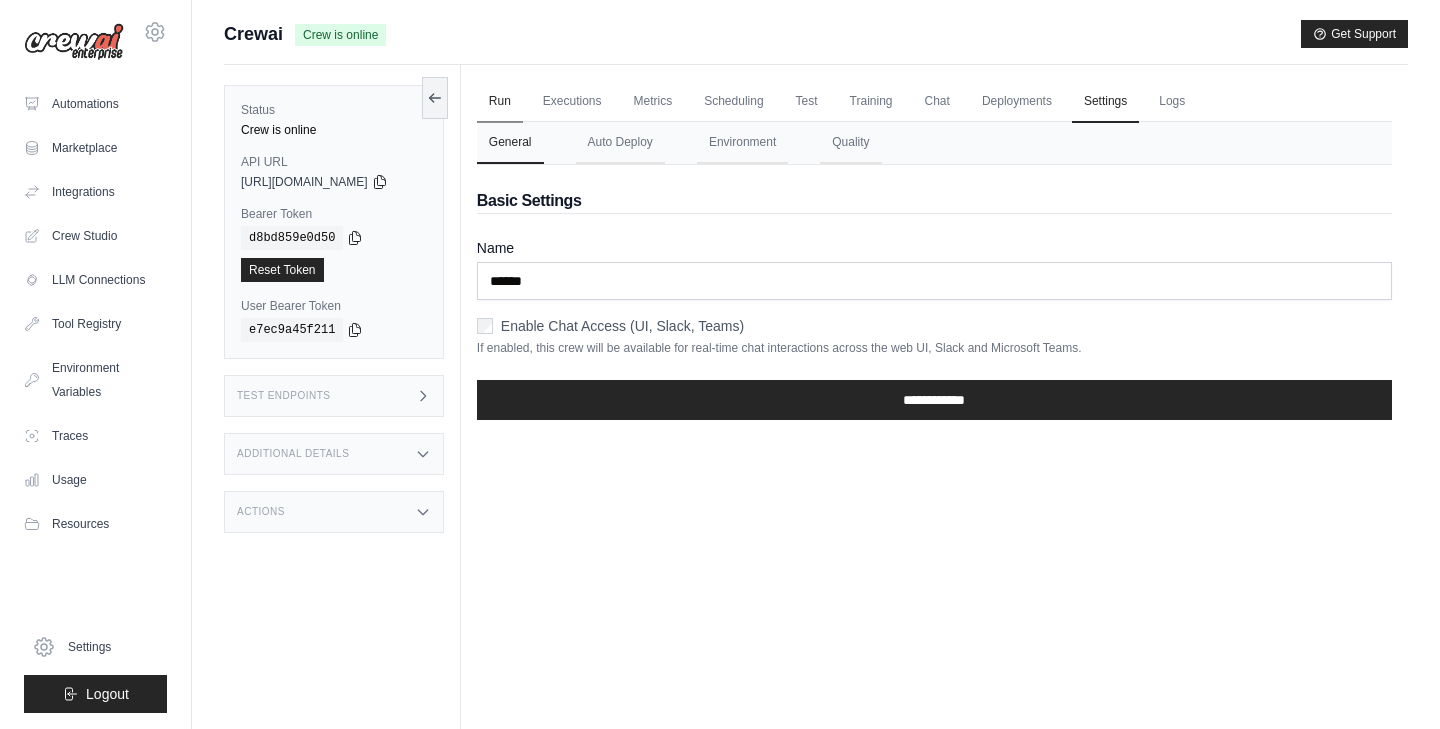 click on "Run" at bounding box center (500, 102) 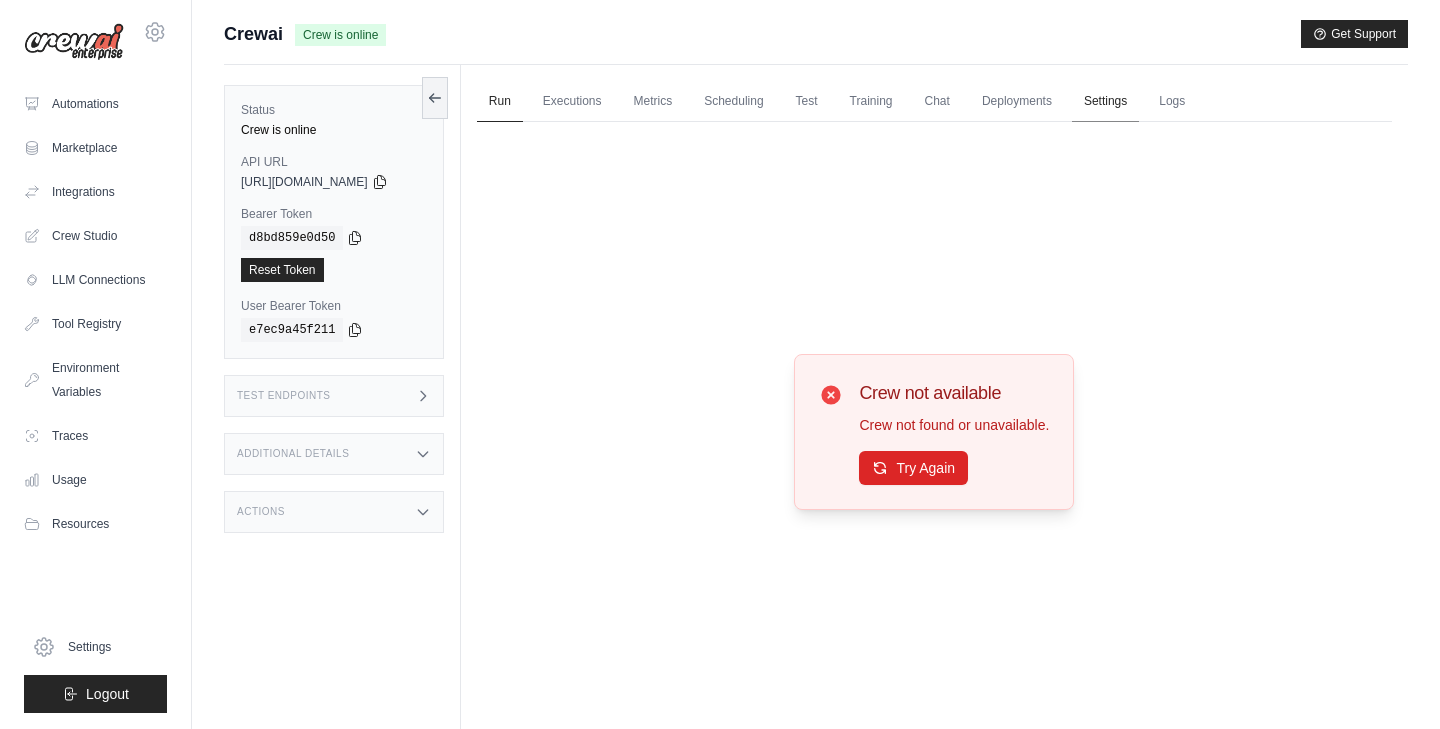 click on "Settings" at bounding box center (1105, 102) 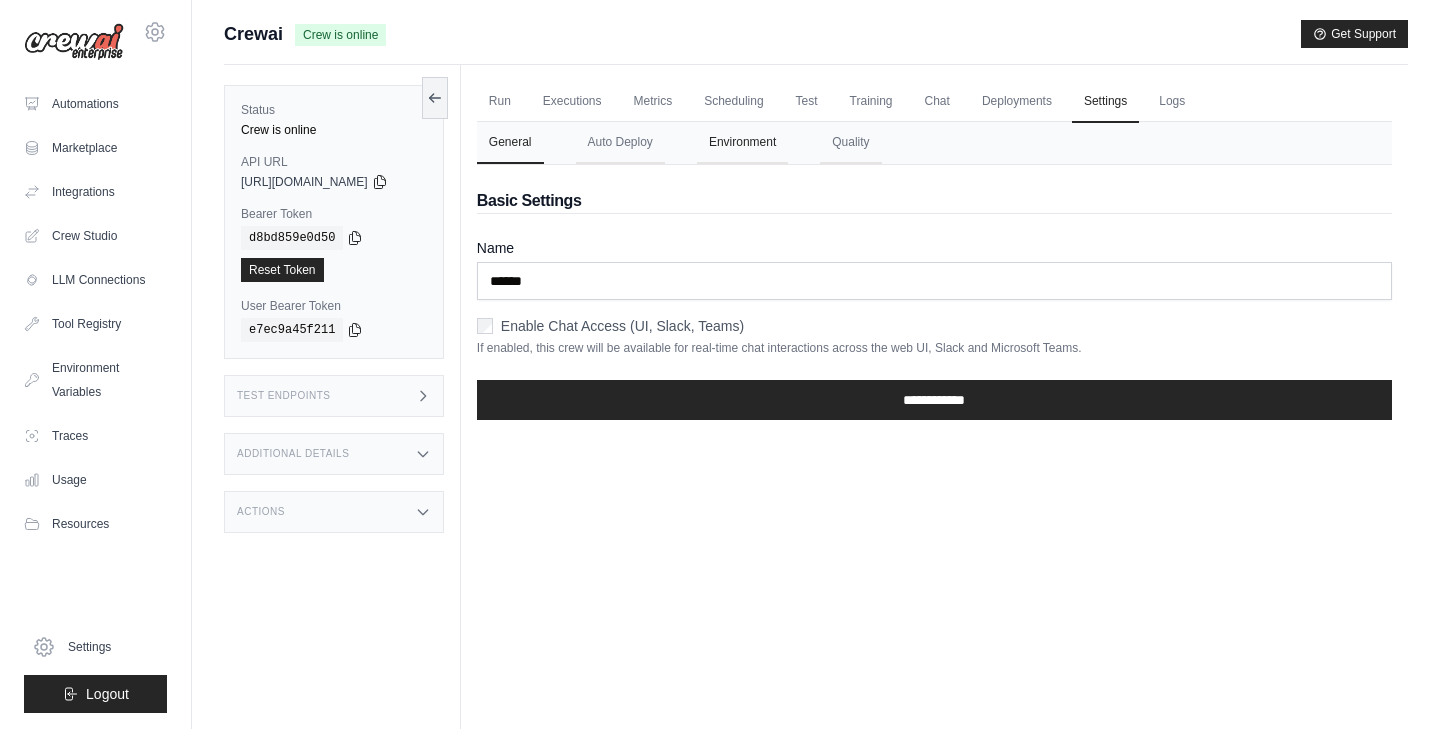 click on "Environment" at bounding box center (742, 143) 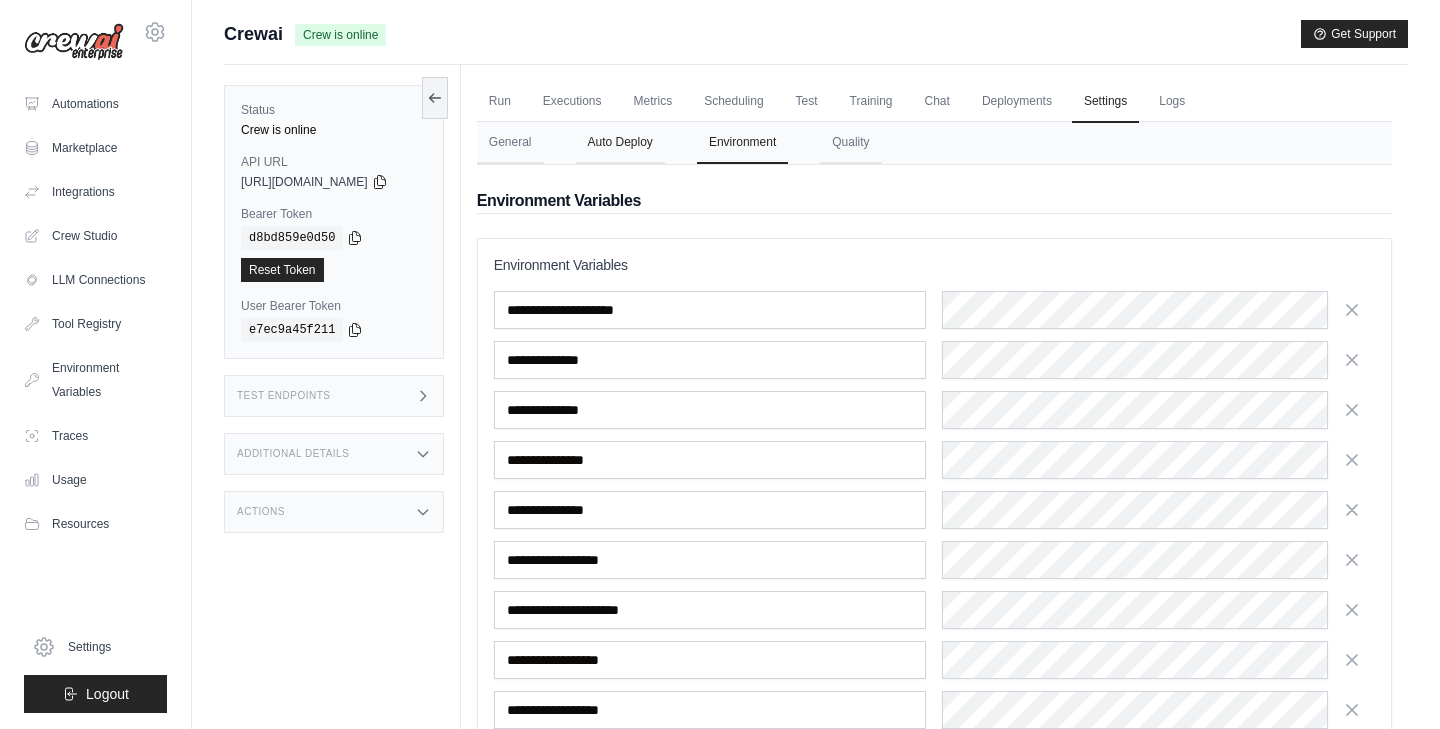 click on "Auto Deploy" at bounding box center (620, 143) 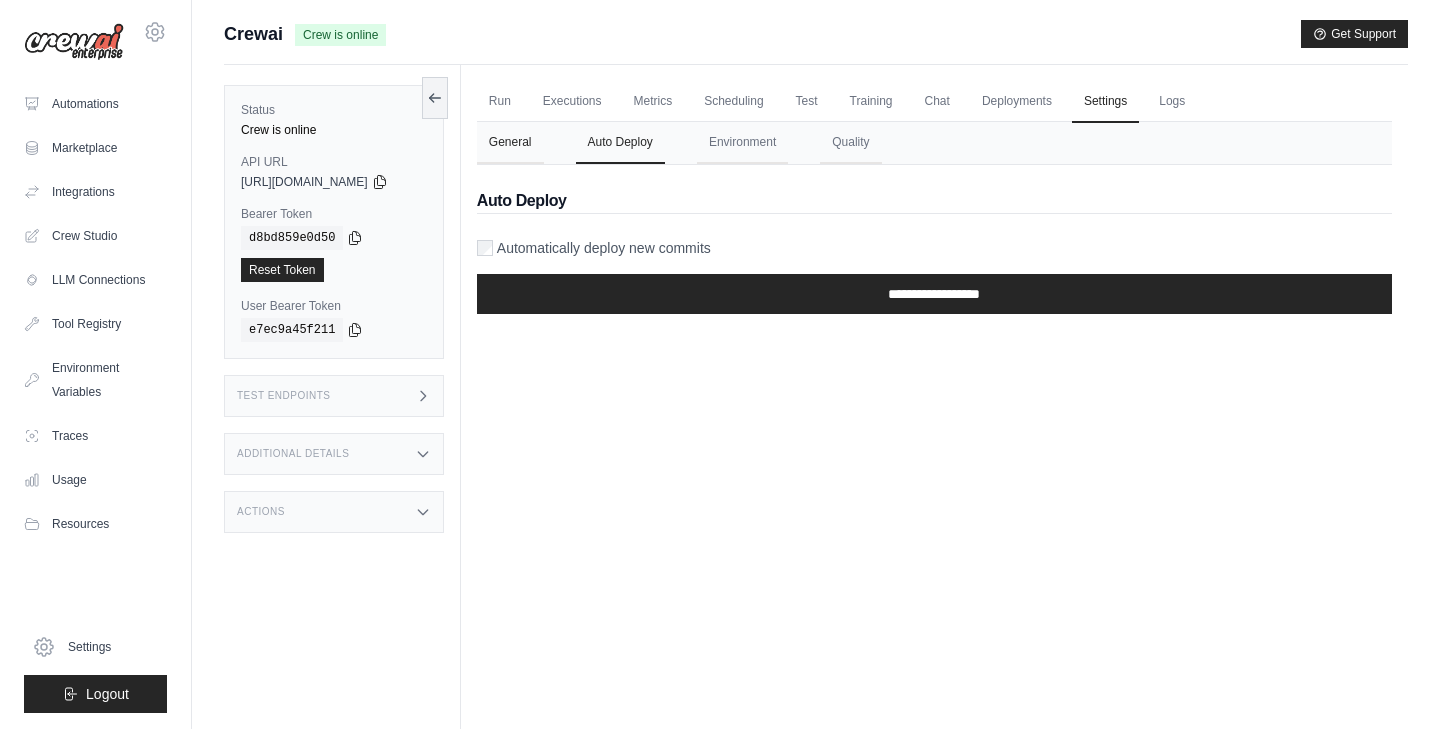 click on "General" at bounding box center (510, 143) 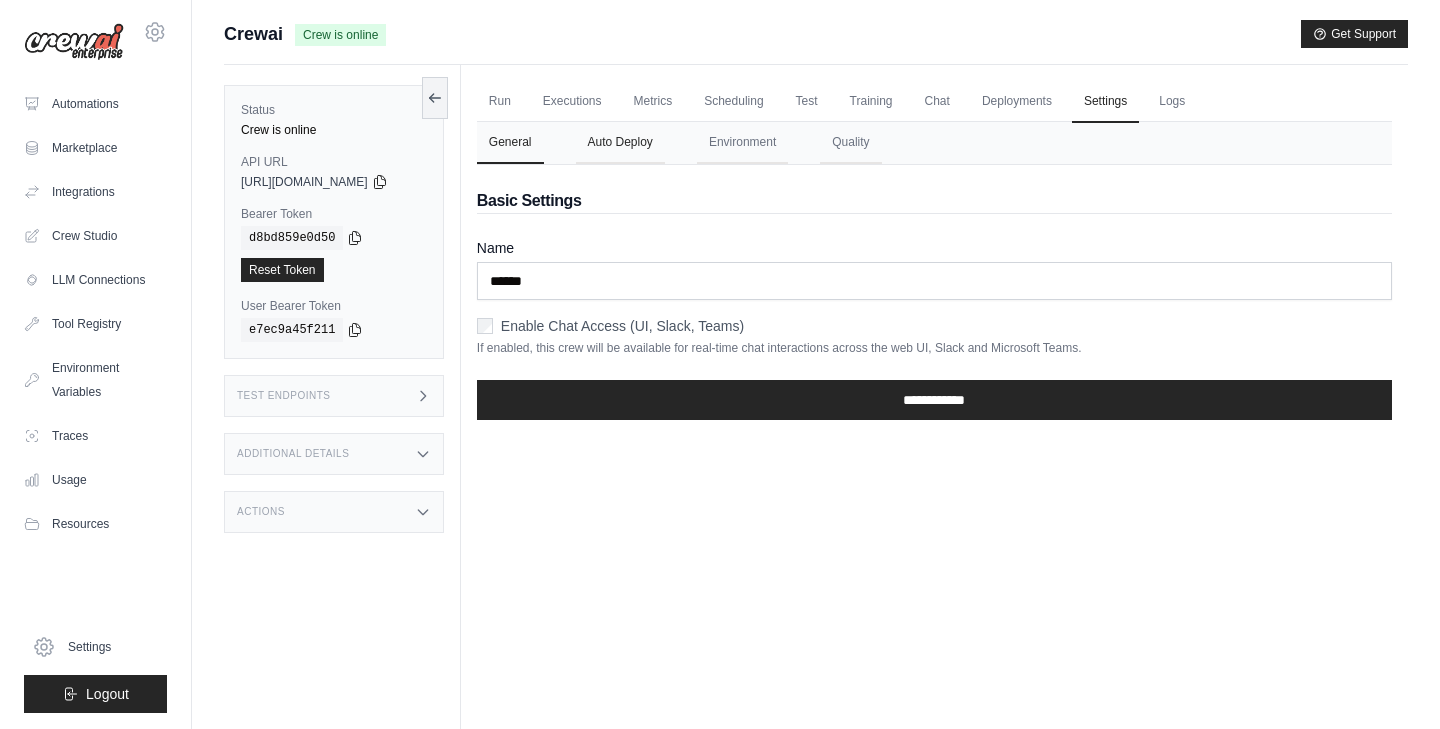 click on "Auto Deploy" at bounding box center [620, 143] 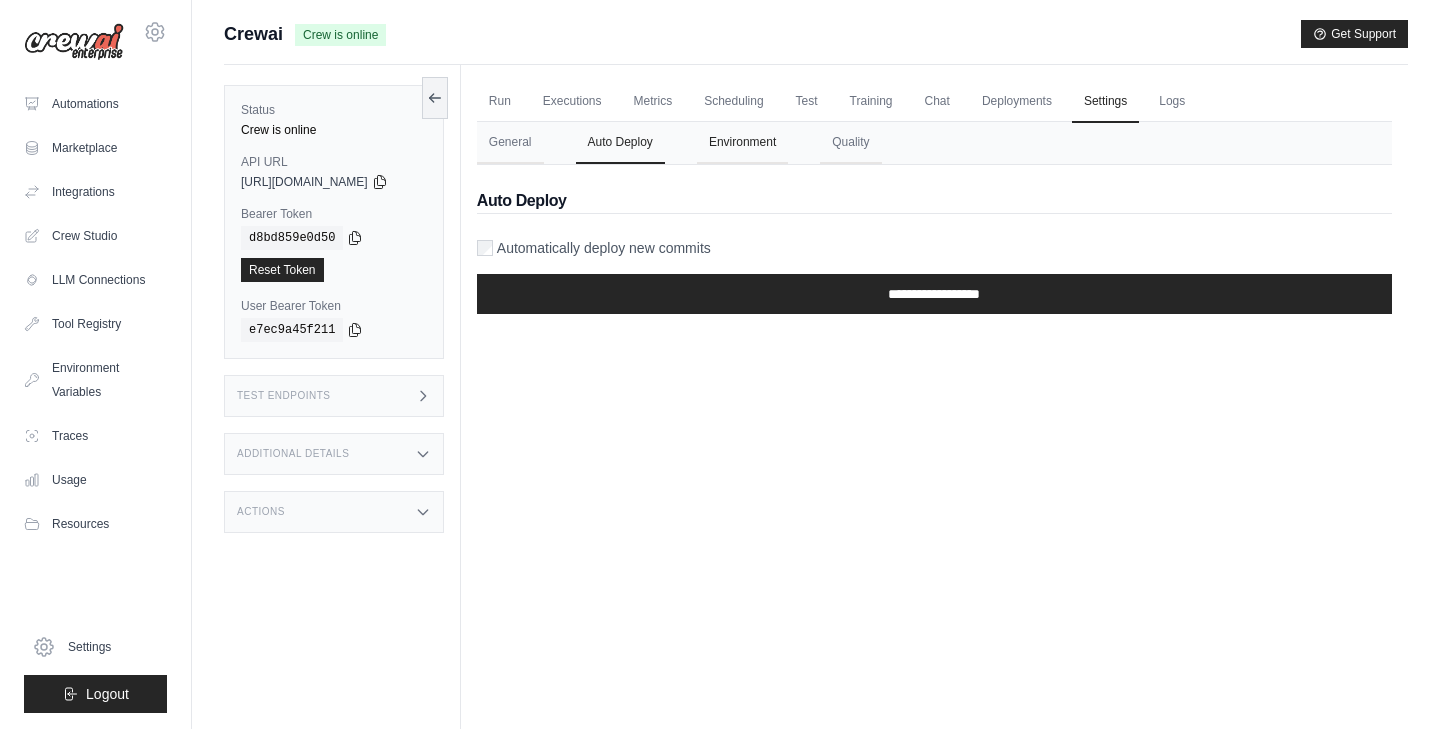 click on "Environment" at bounding box center (742, 143) 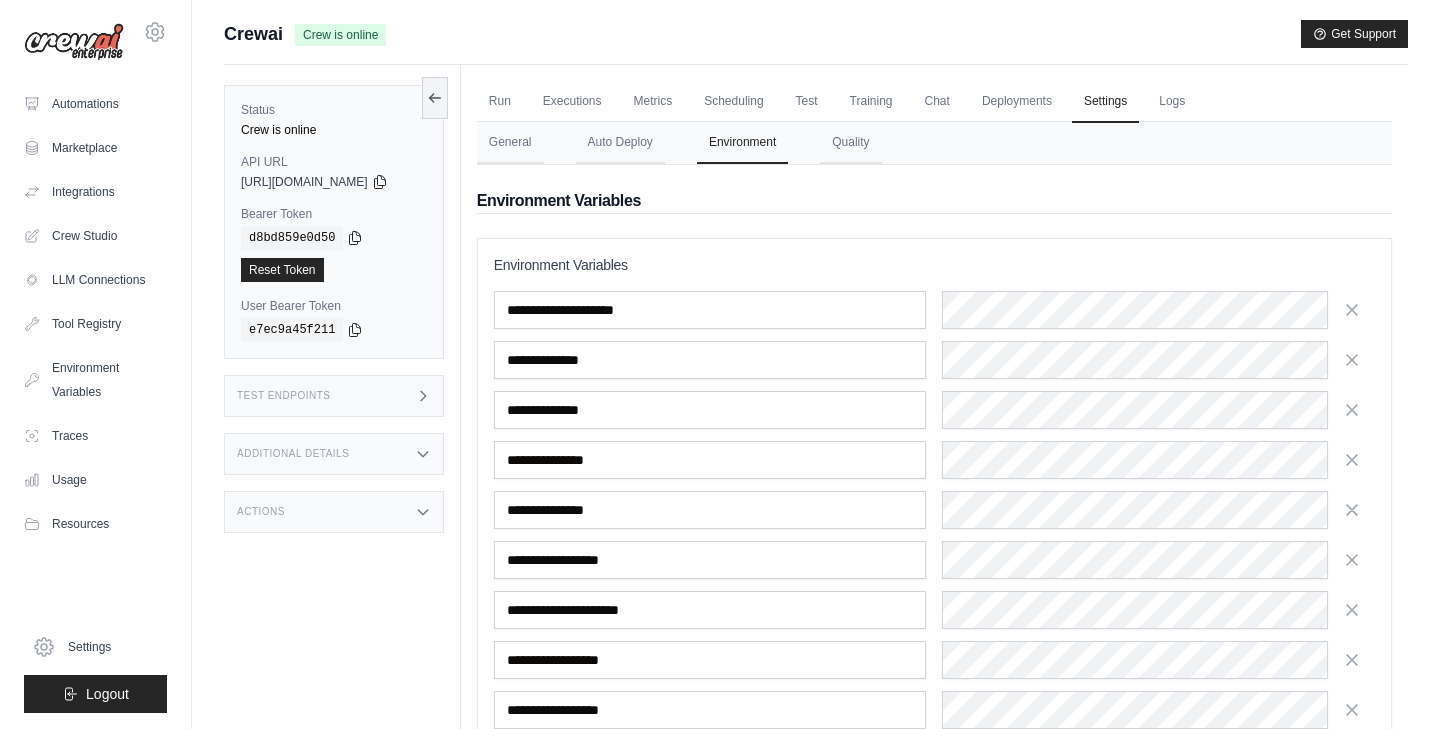 scroll, scrollTop: 171, scrollLeft: 0, axis: vertical 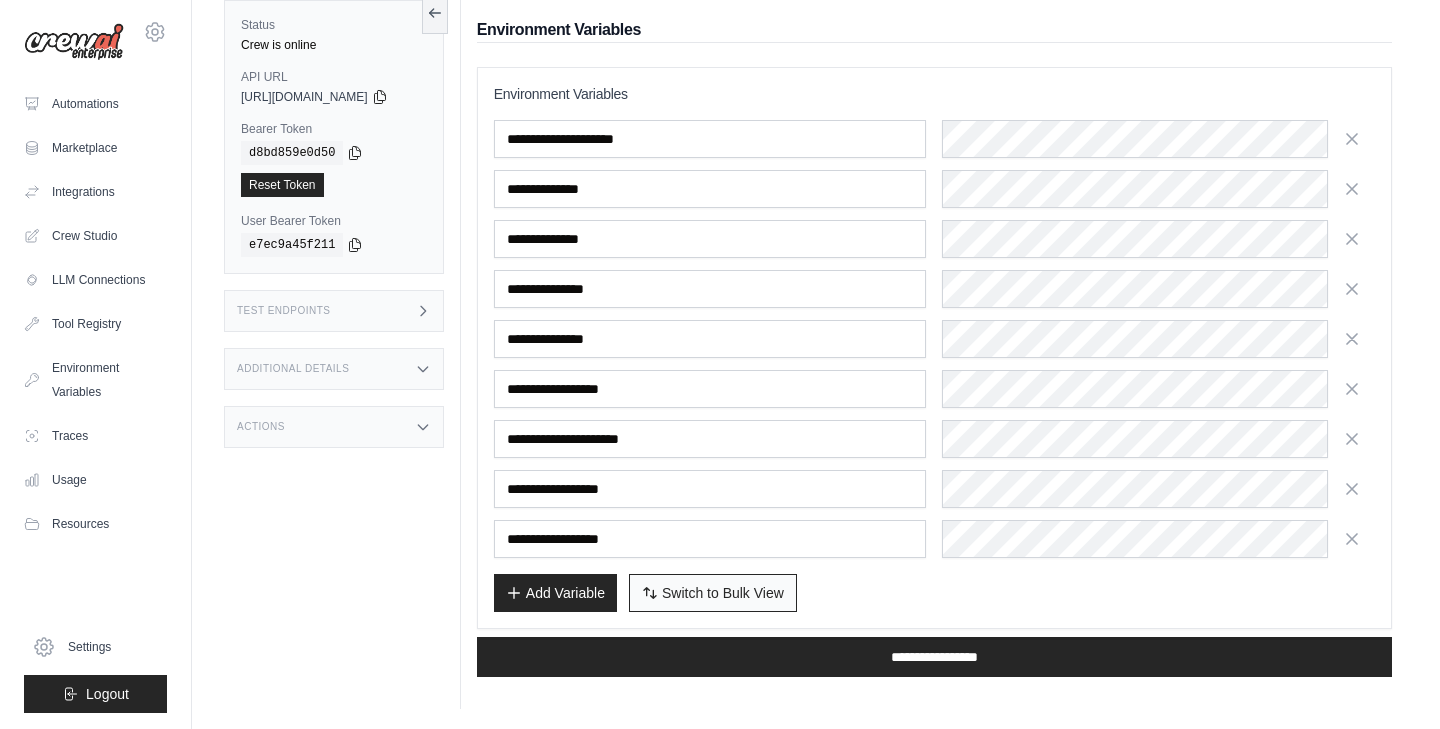 click on "Switch to Bulk View" at bounding box center [723, 593] 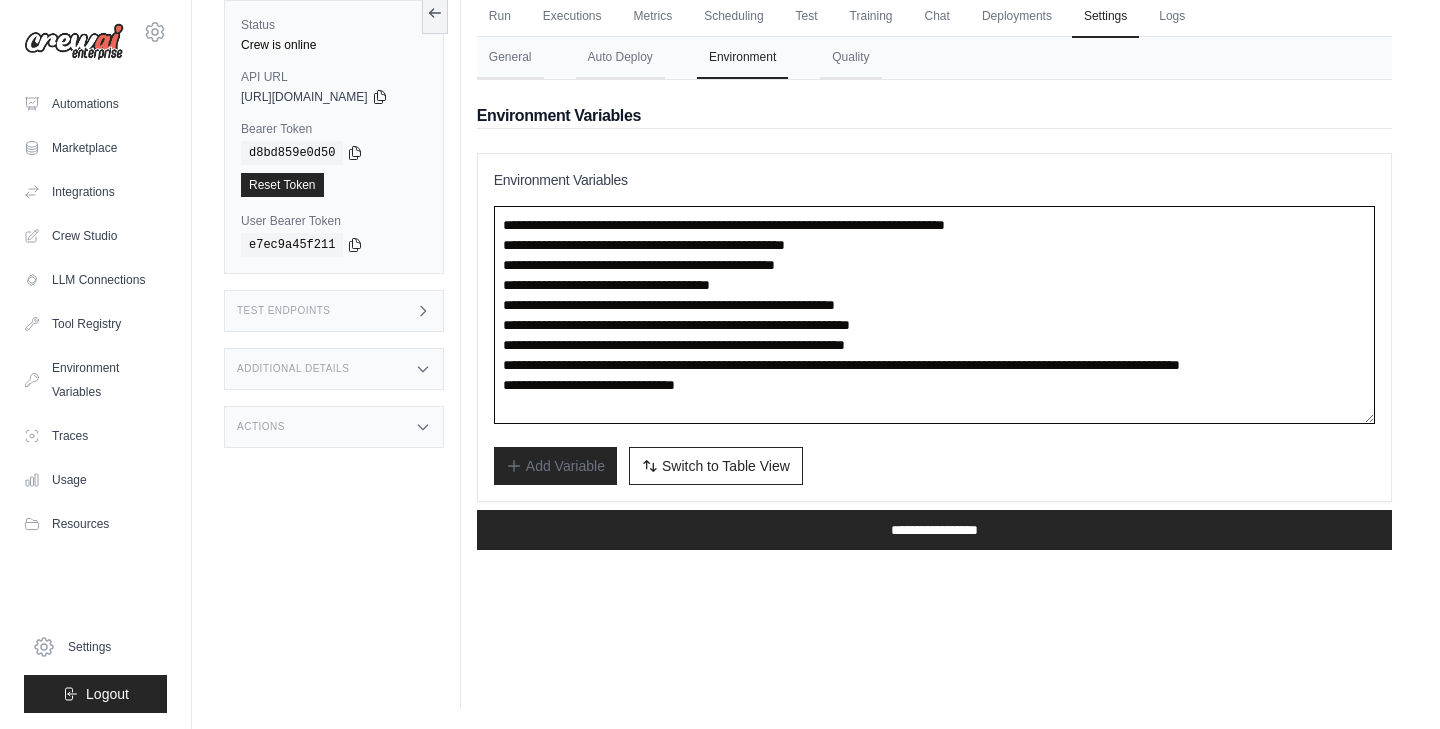 drag, startPoint x: 827, startPoint y: 411, endPoint x: 548, endPoint y: 175, distance: 365.42715 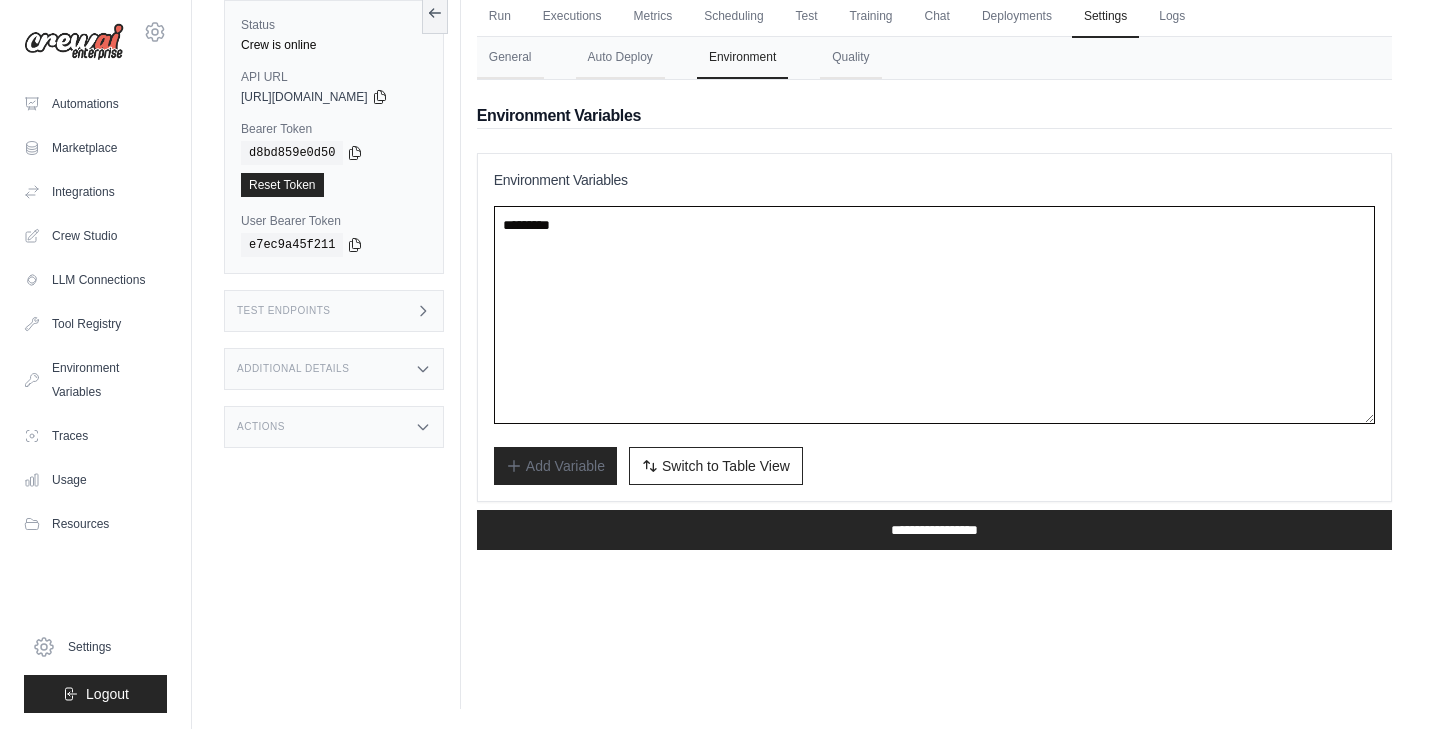 scroll, scrollTop: 0, scrollLeft: 0, axis: both 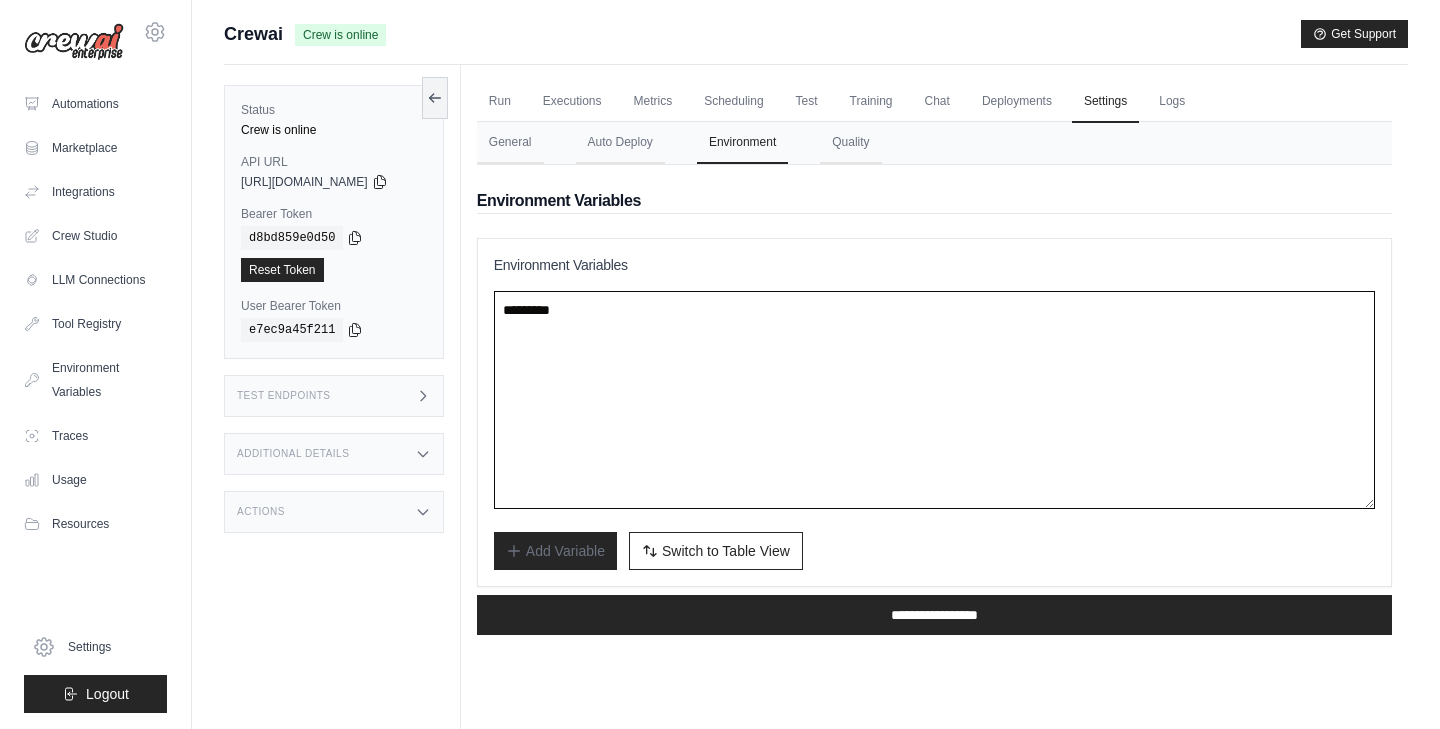 type 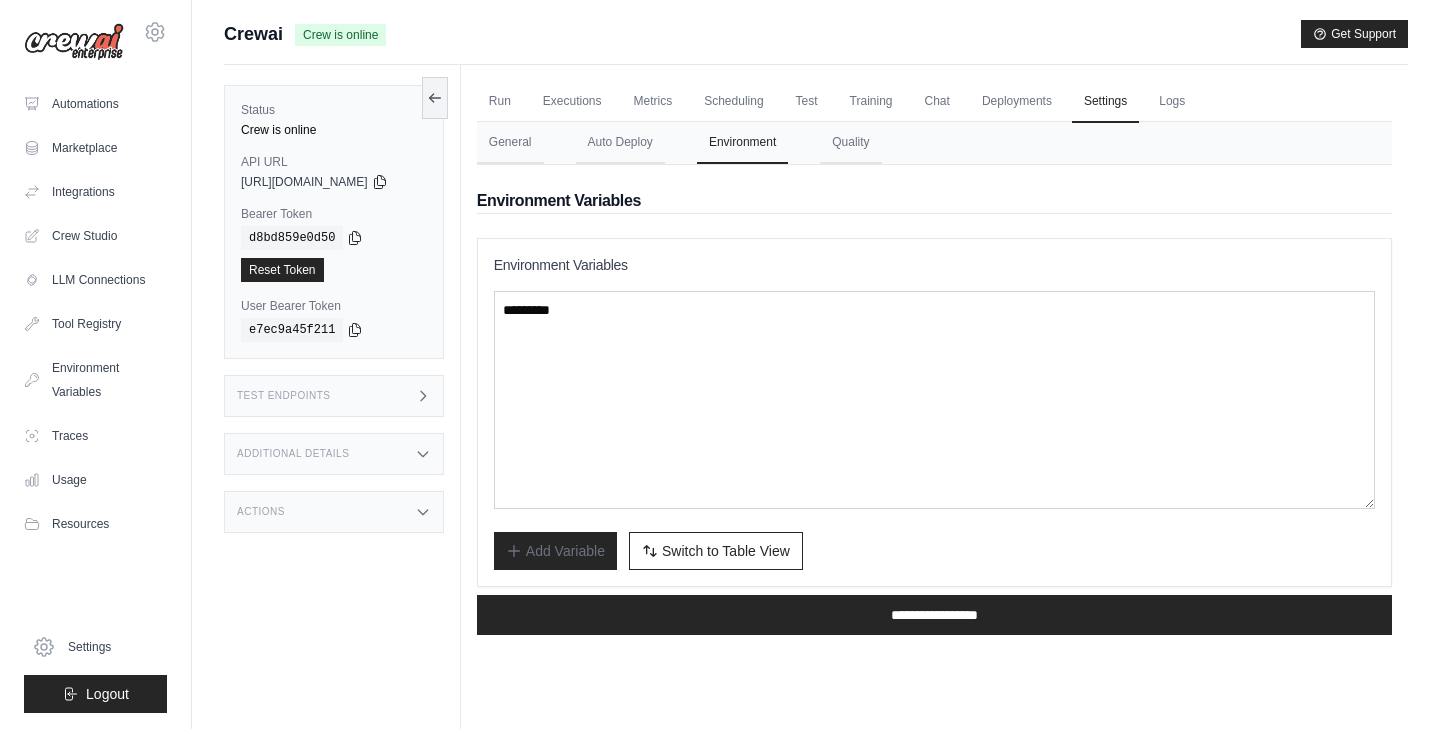 click on "Crewai" at bounding box center [253, 34] 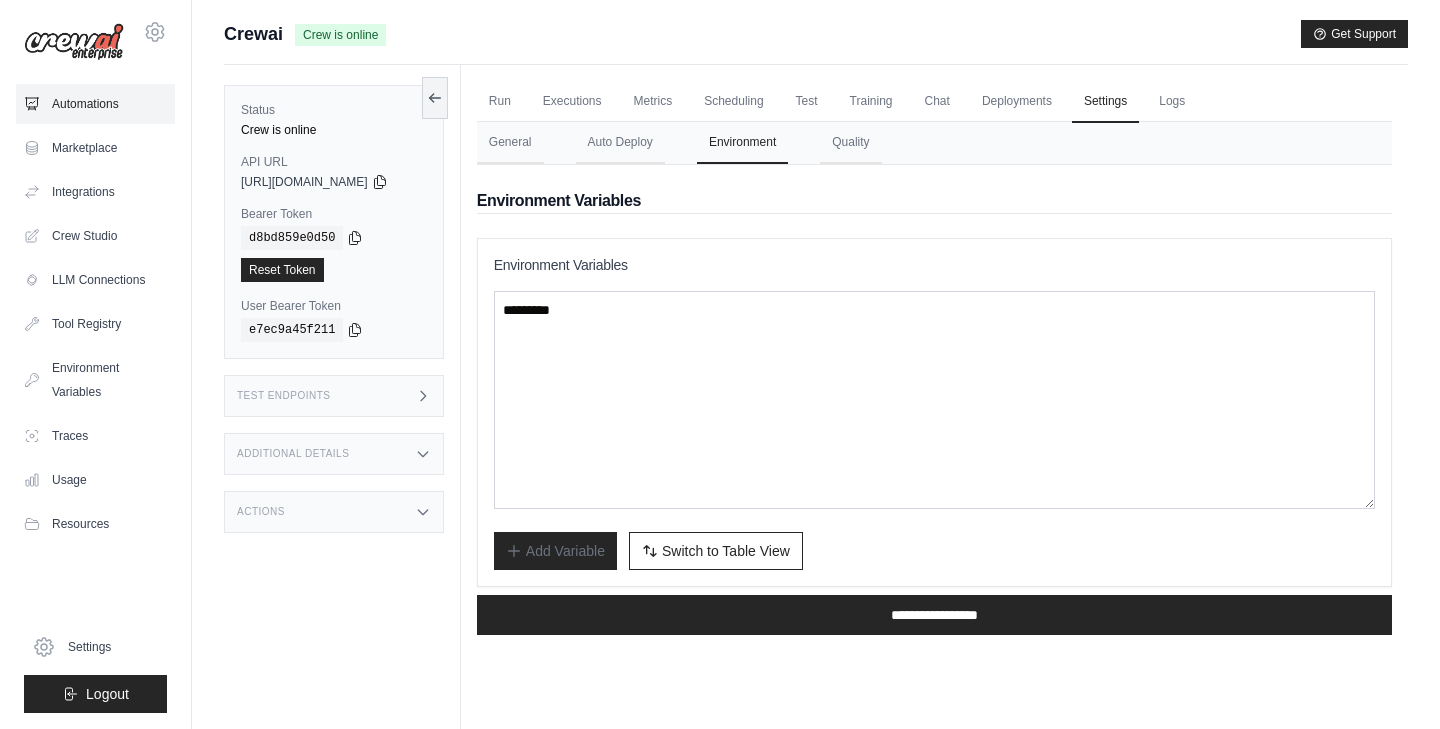 click on "Automations" at bounding box center [95, 104] 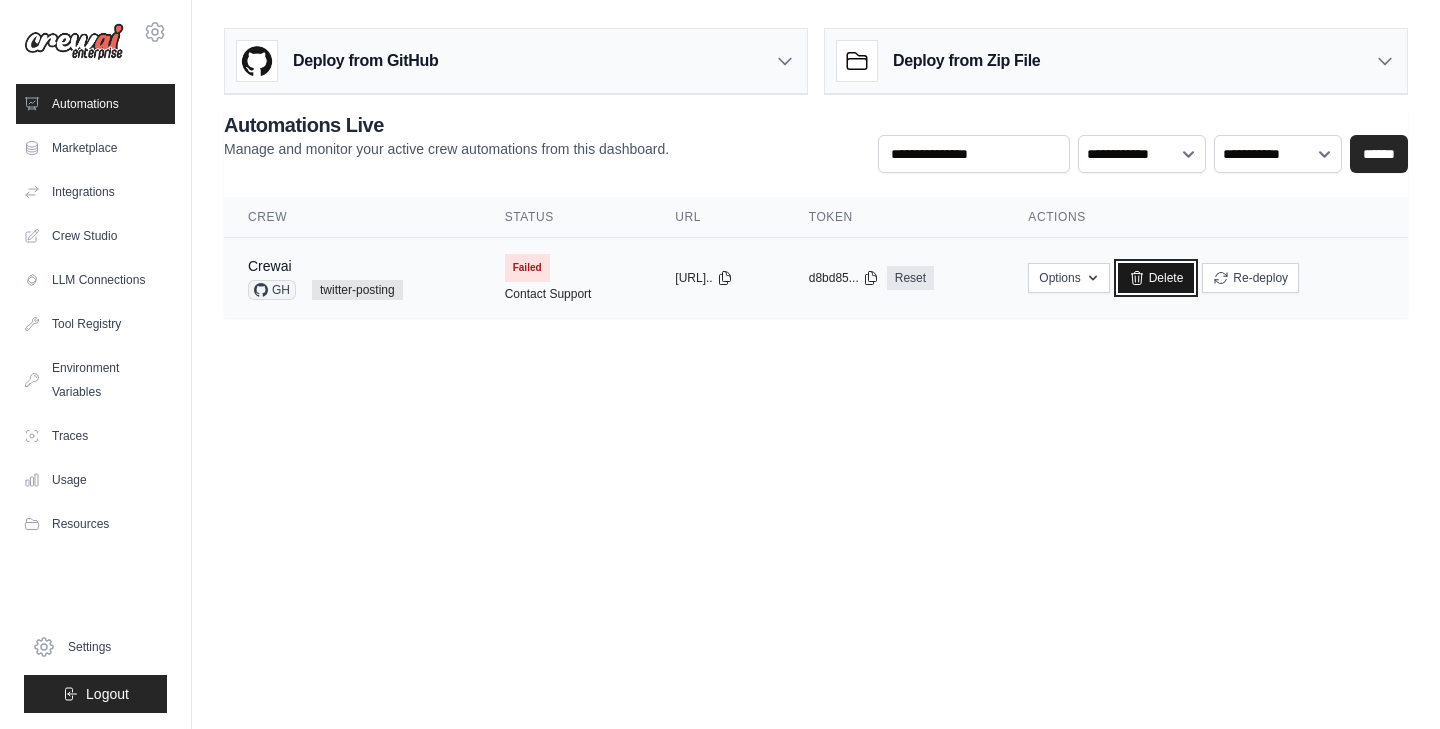 click on "Delete" at bounding box center [1156, 278] 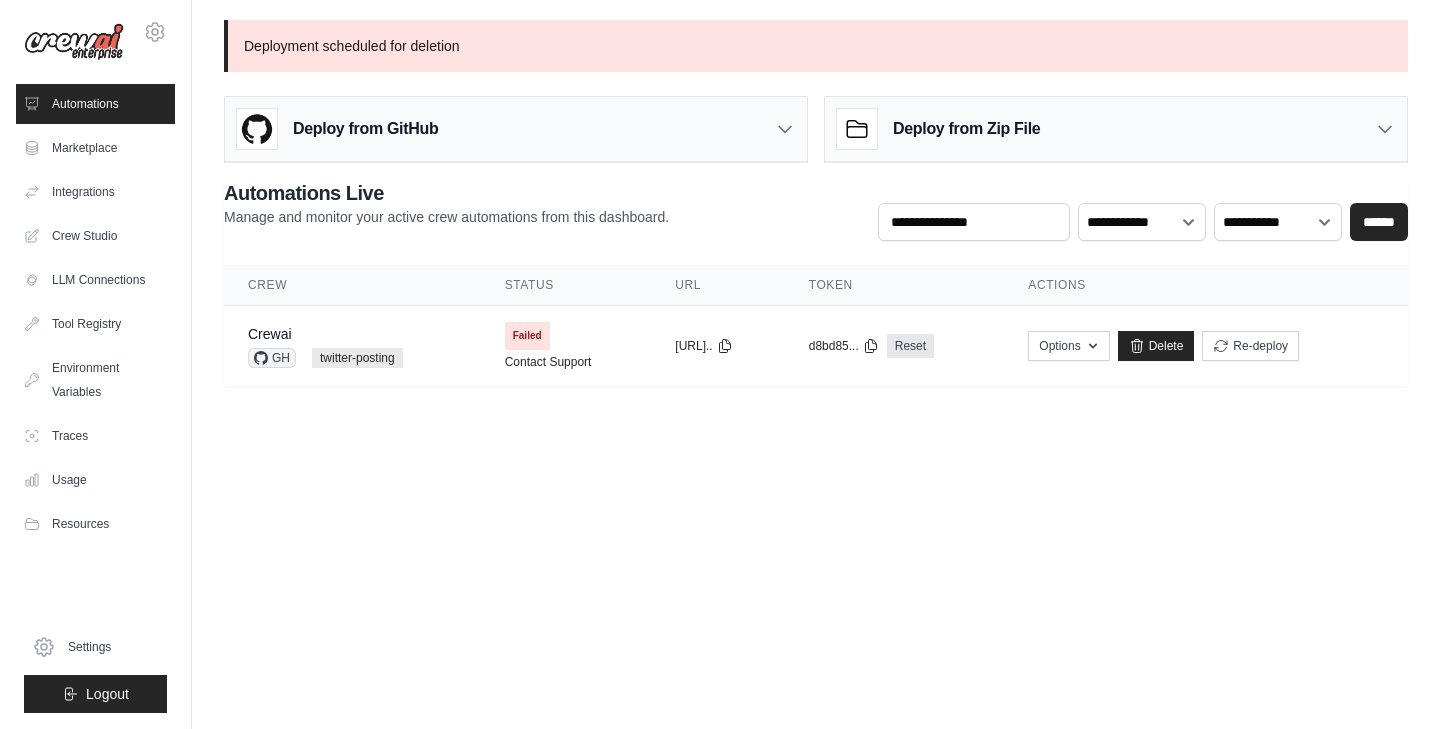 scroll, scrollTop: 0, scrollLeft: 0, axis: both 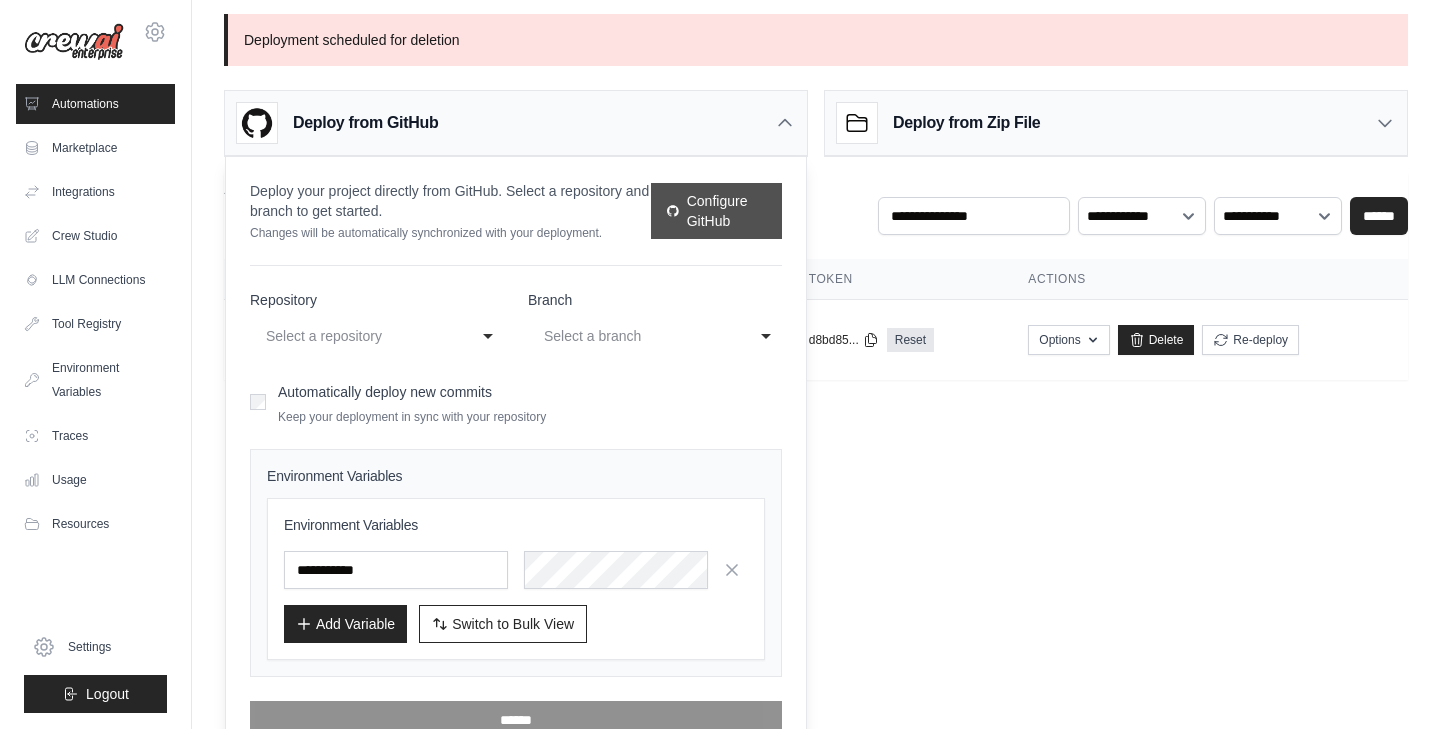 click on "Configure GitHub" at bounding box center [716, 211] 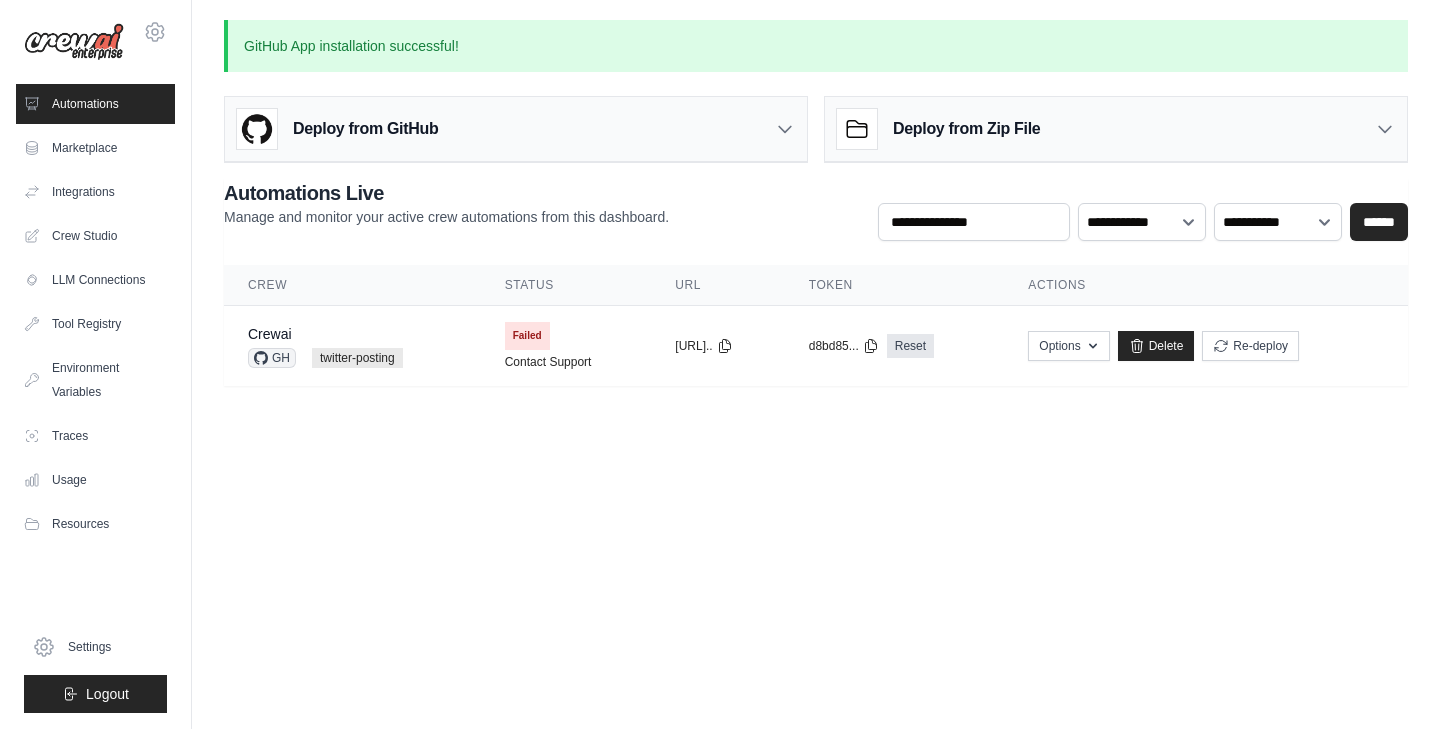 scroll, scrollTop: 0, scrollLeft: 0, axis: both 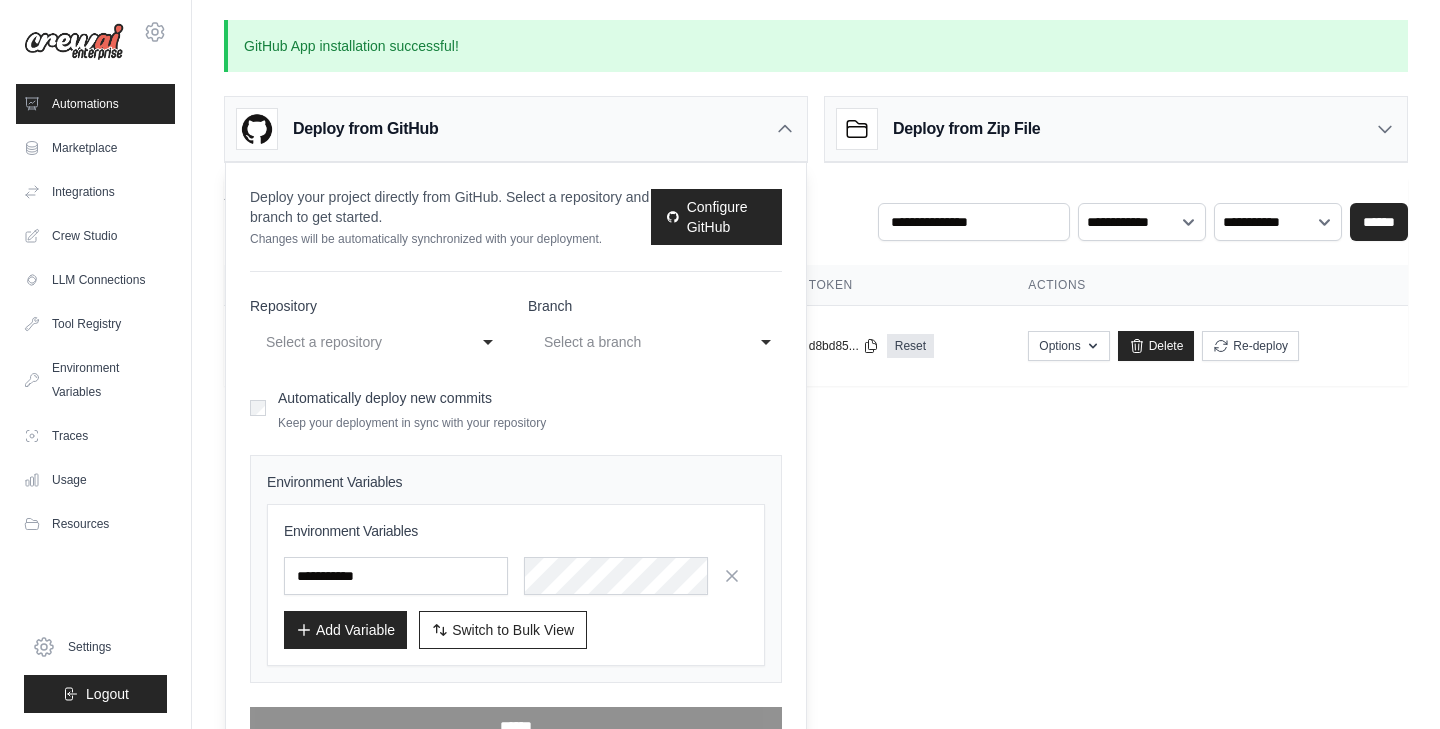 click on "Select a repository" at bounding box center [357, 342] 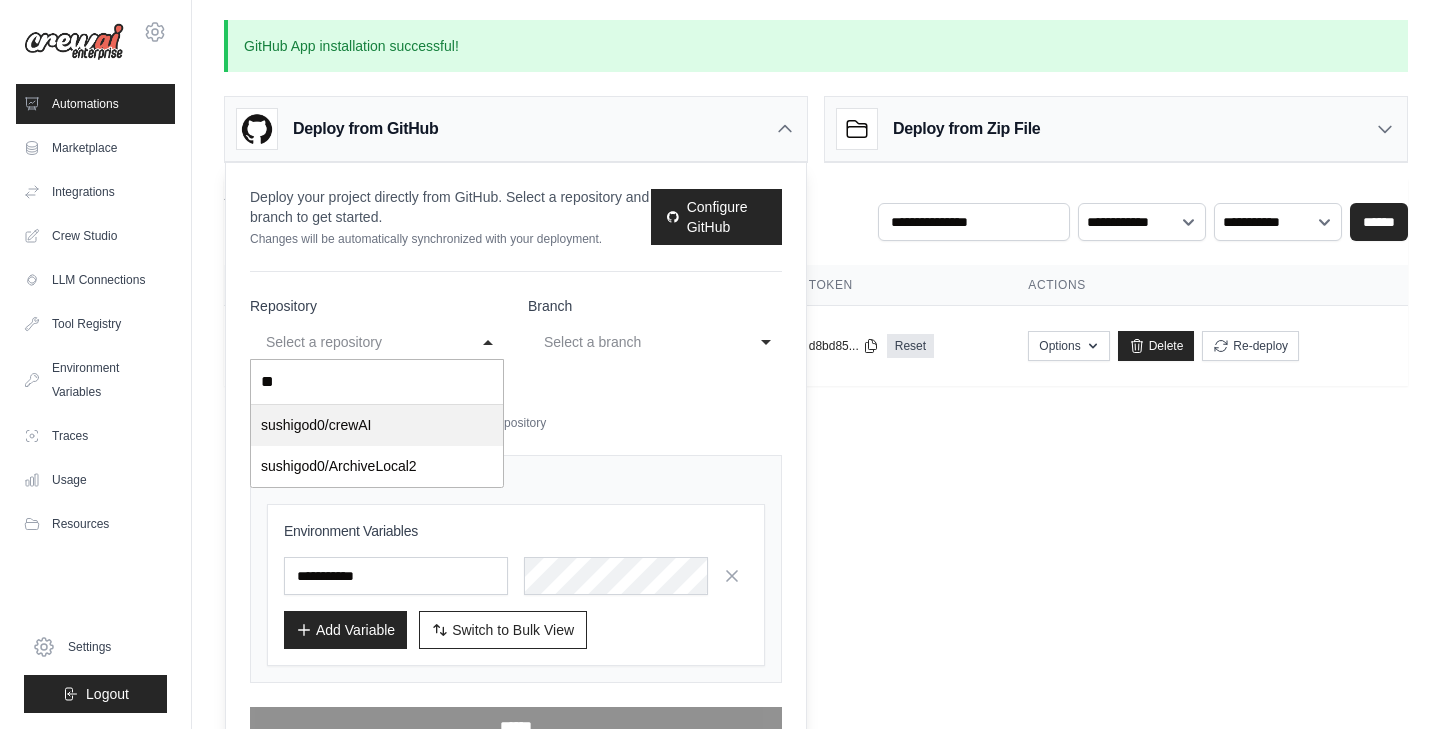type on "***" 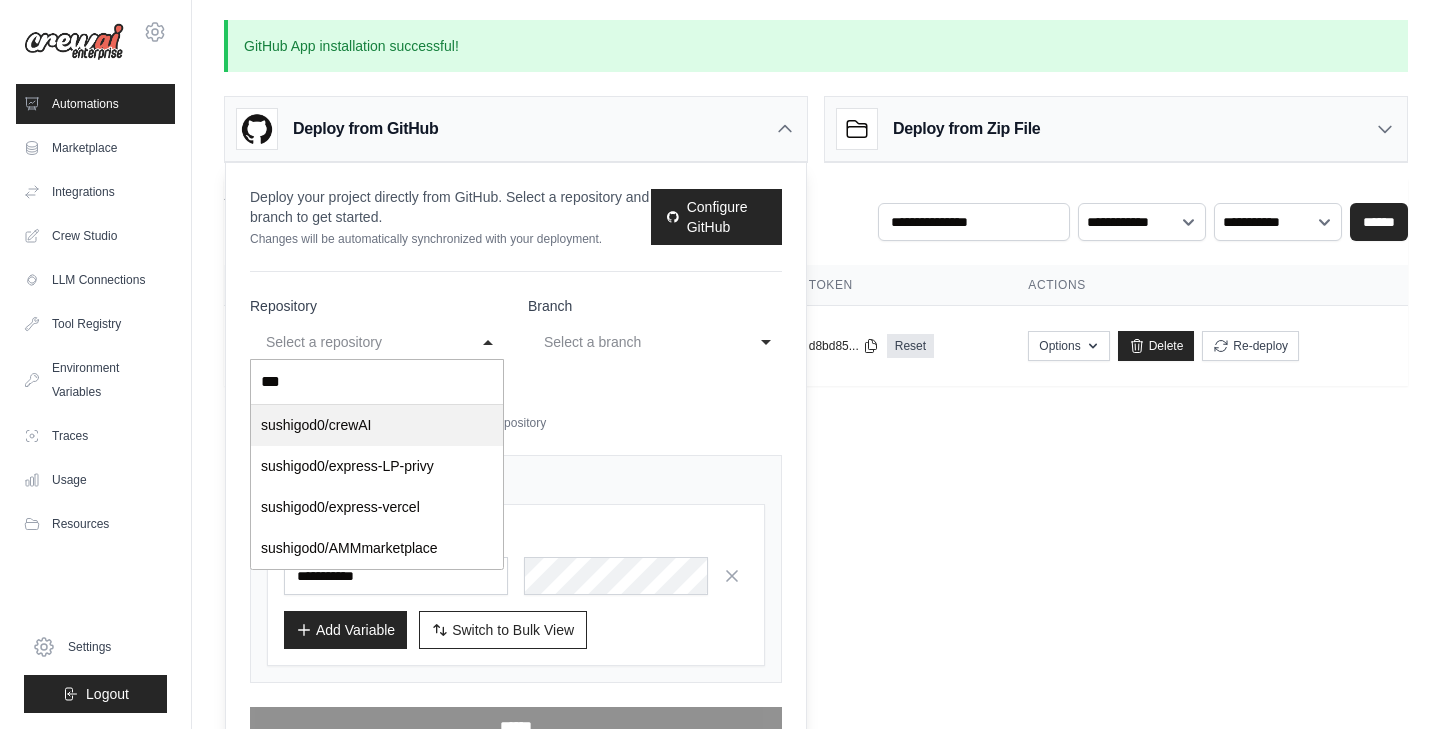 select on "*********" 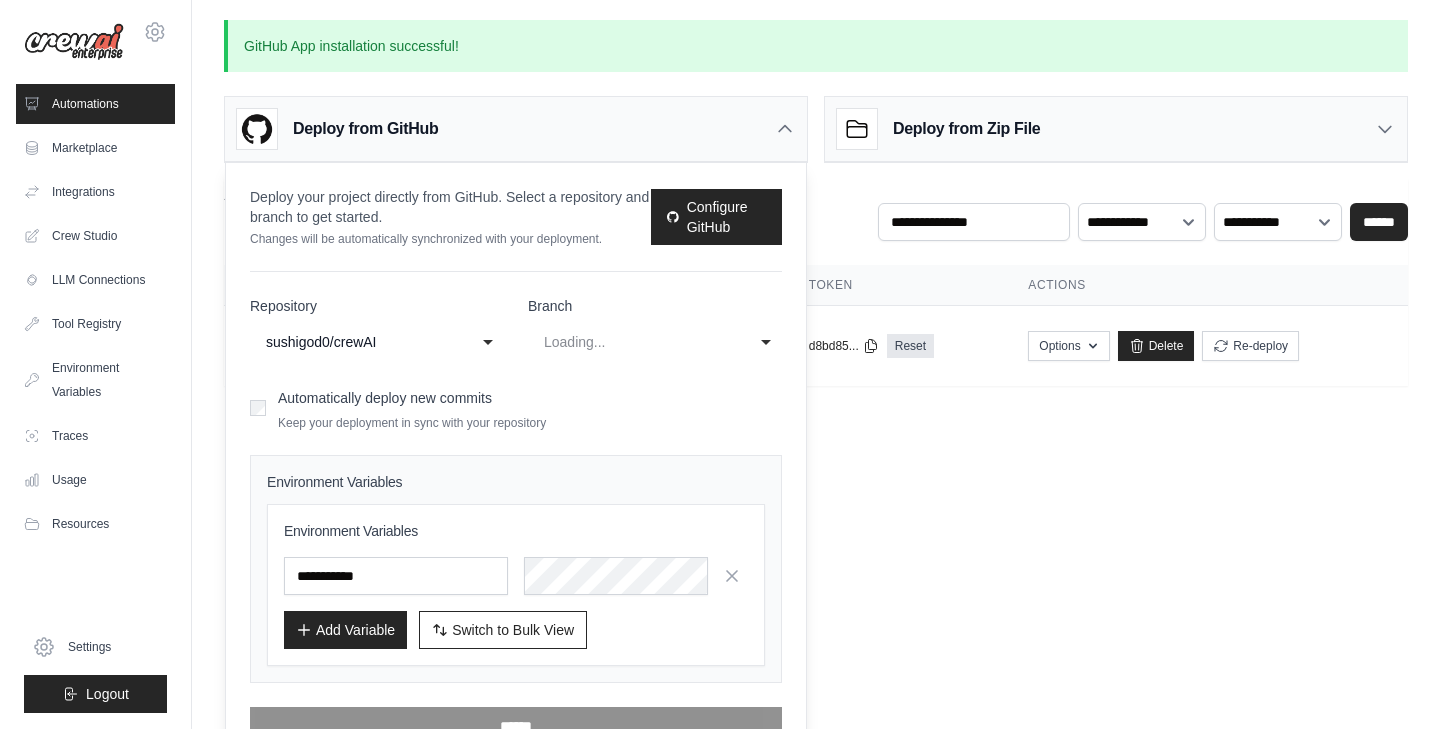 click on "Loading..." at bounding box center [641, 342] 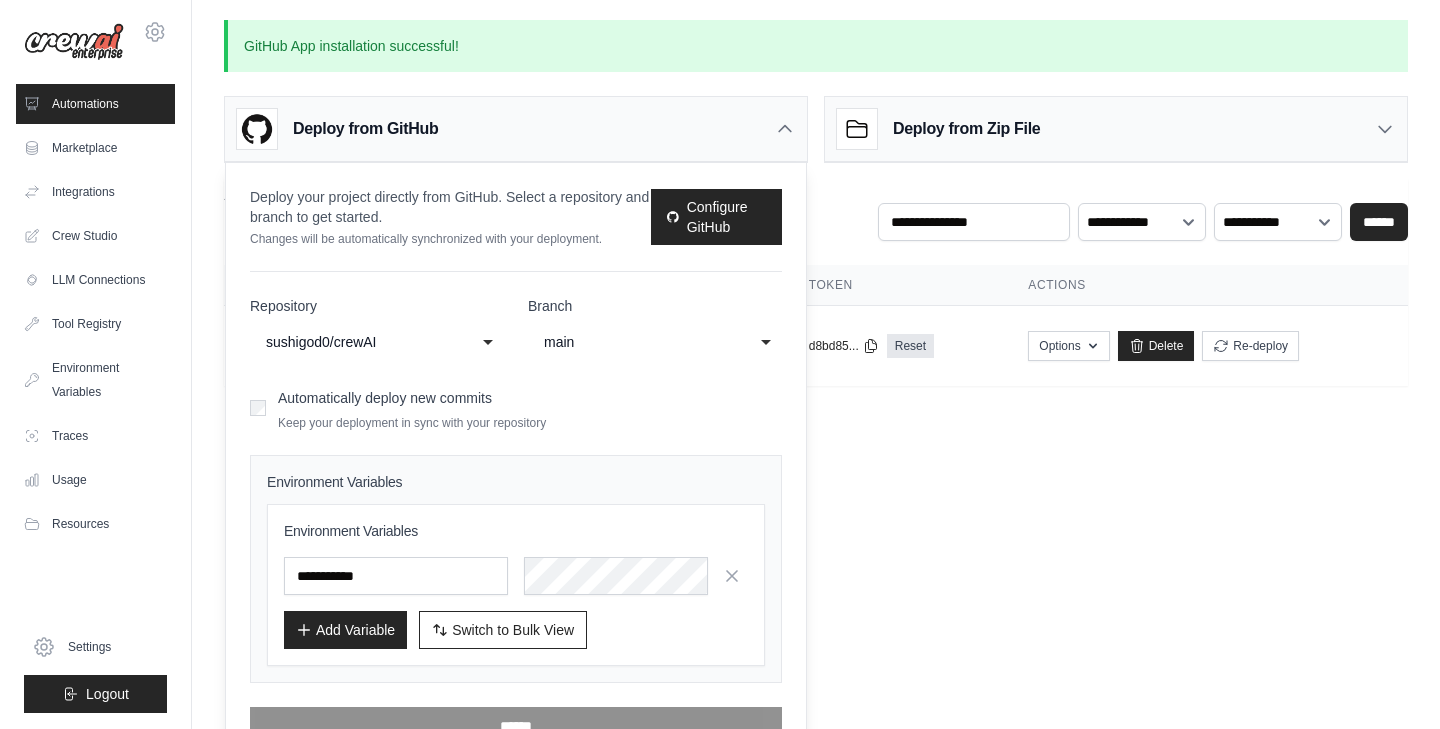 click on "main" 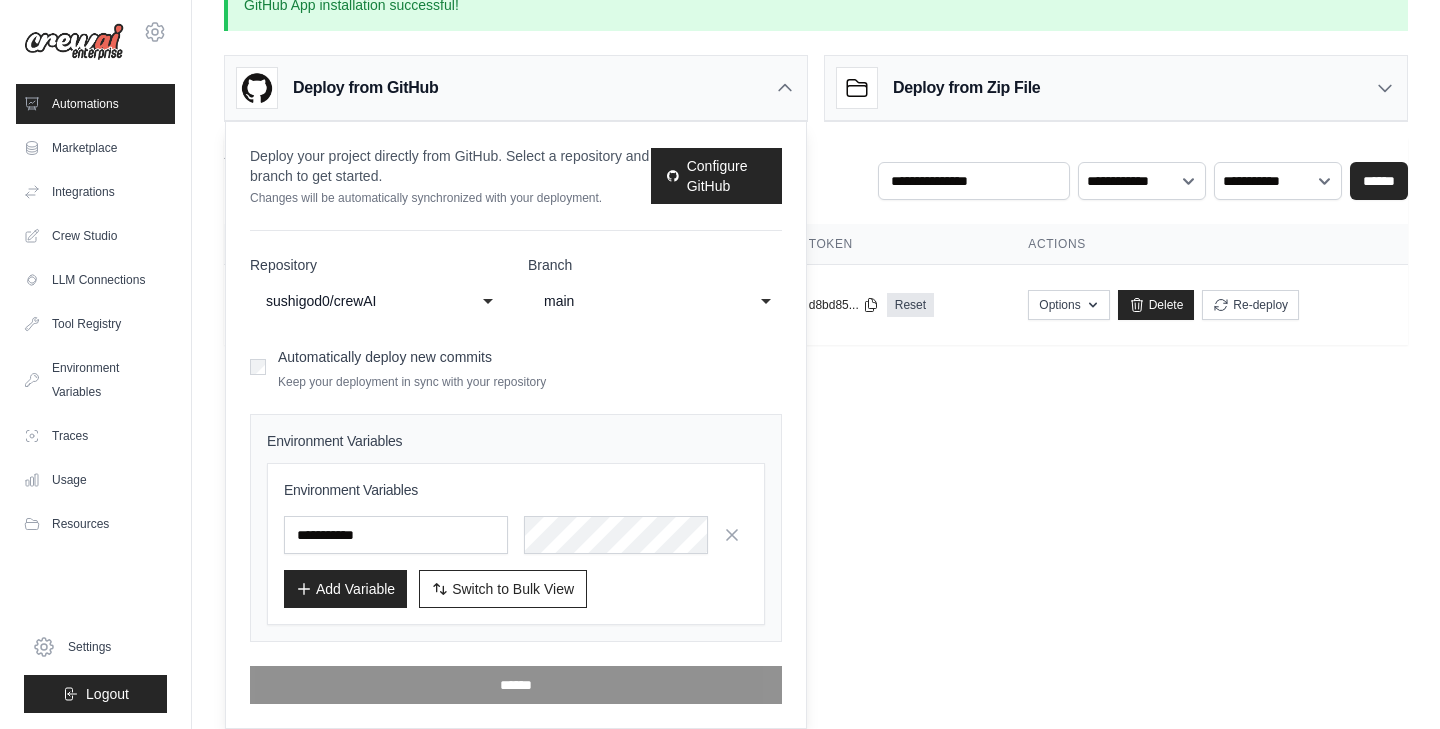 click on "main" 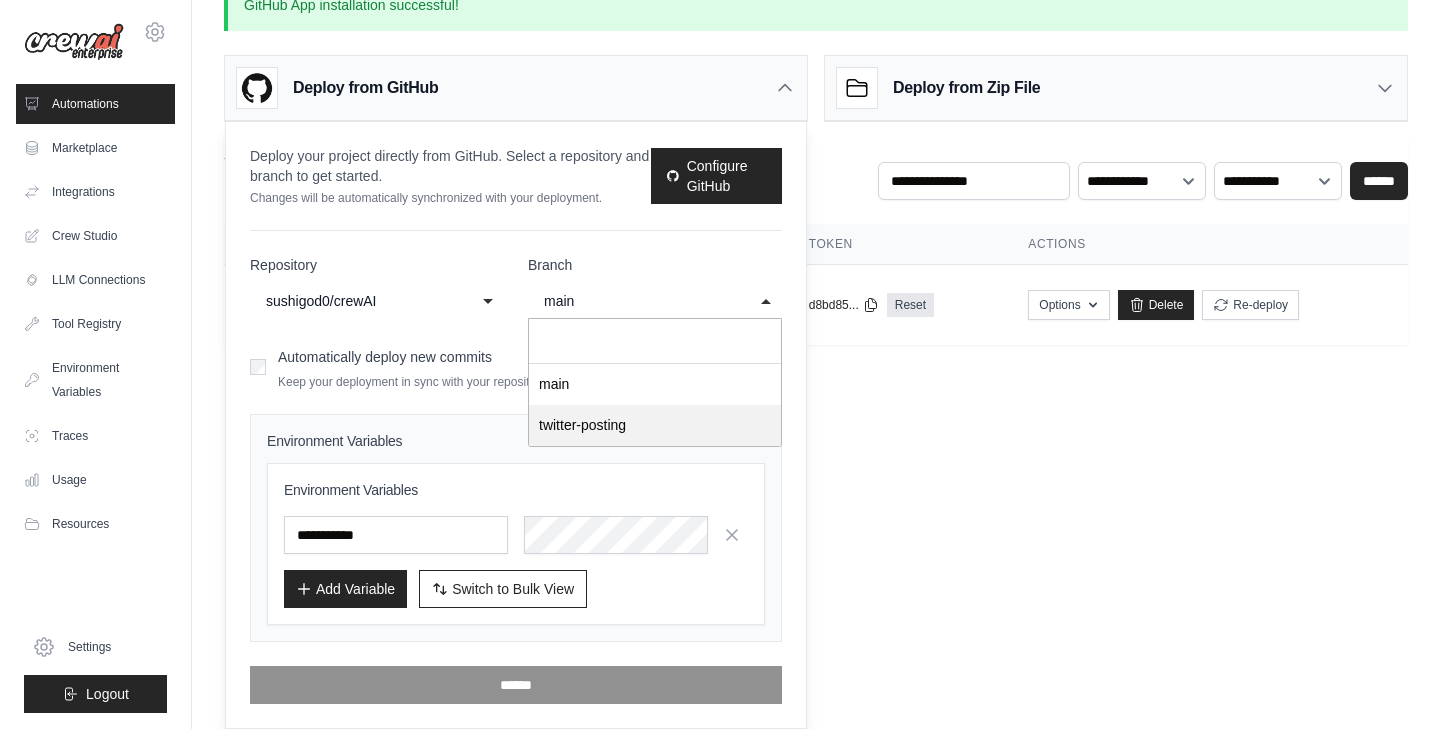 select on "**********" 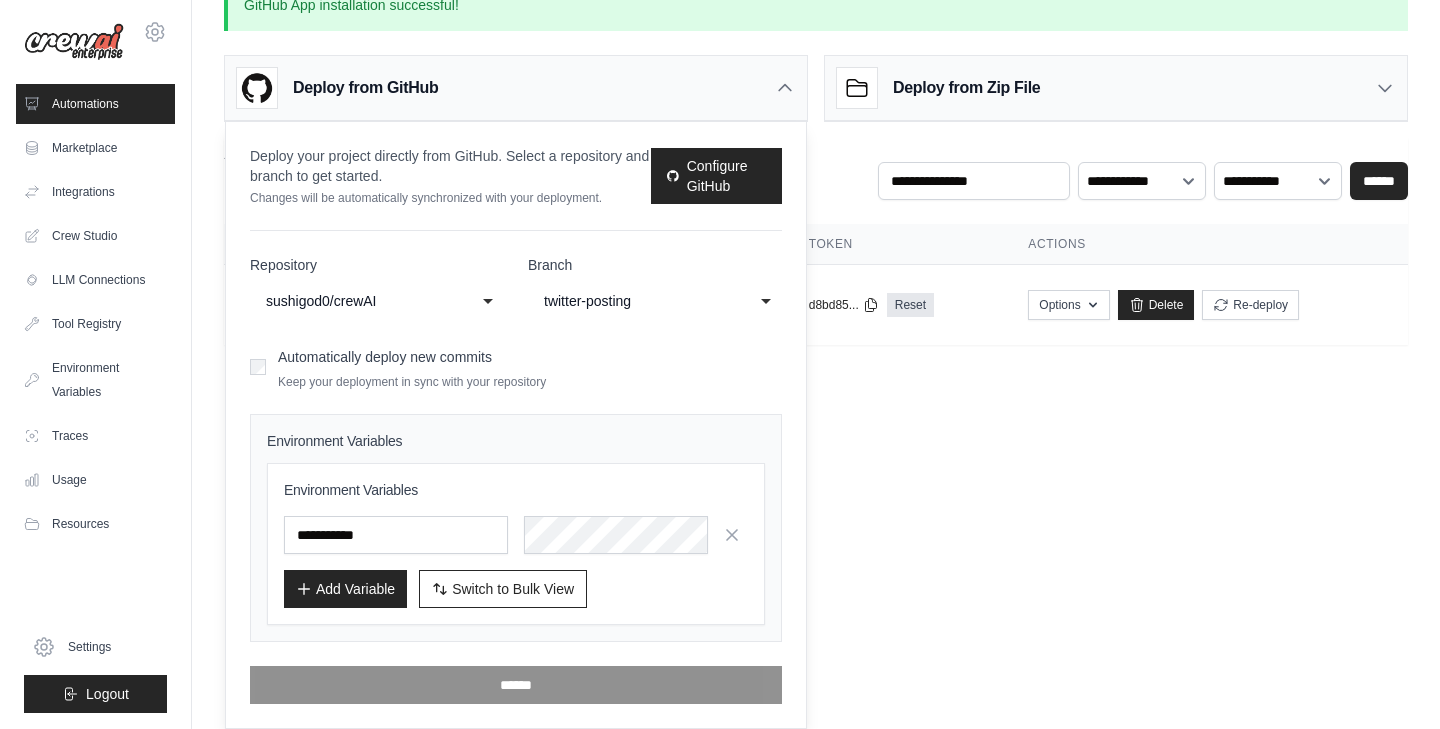 click on "**********" at bounding box center (655, 301) 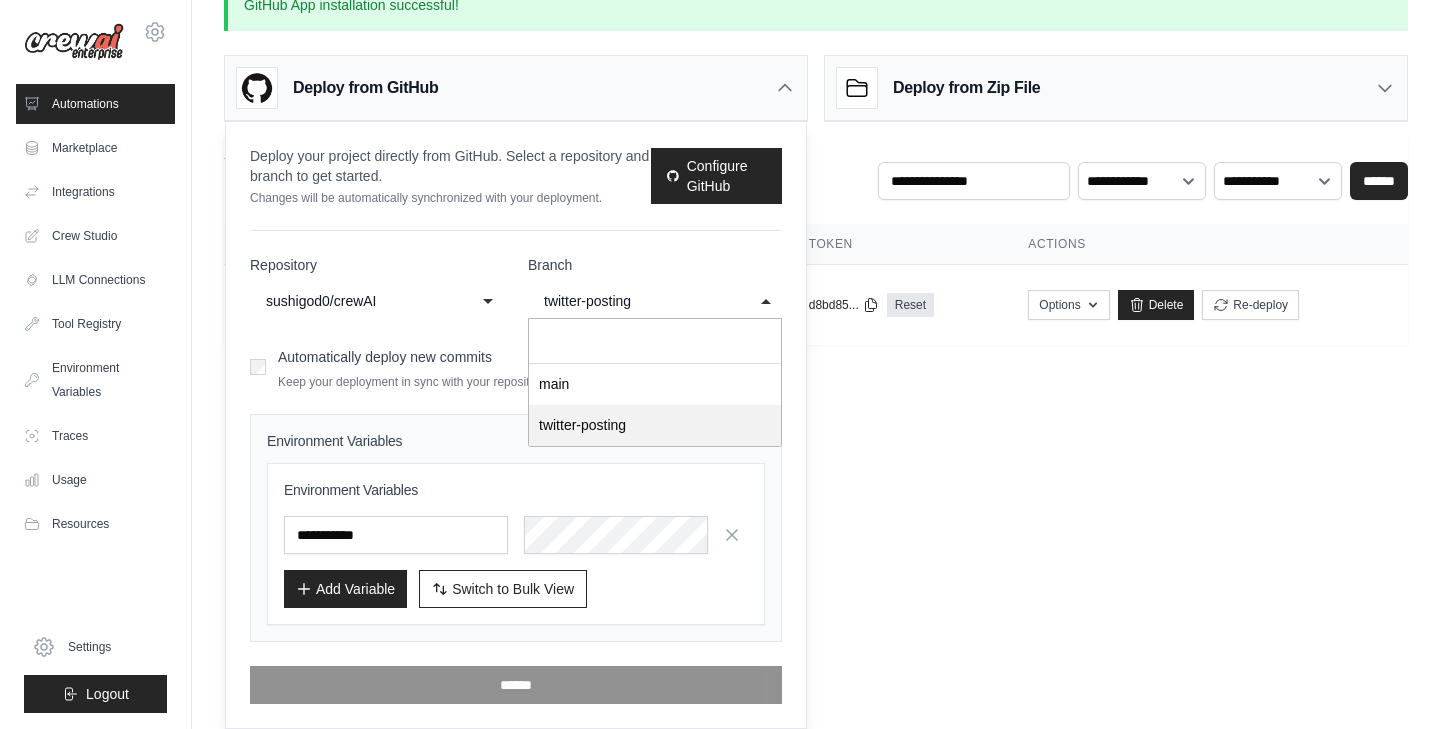 click on "**********" at bounding box center [516, 479] 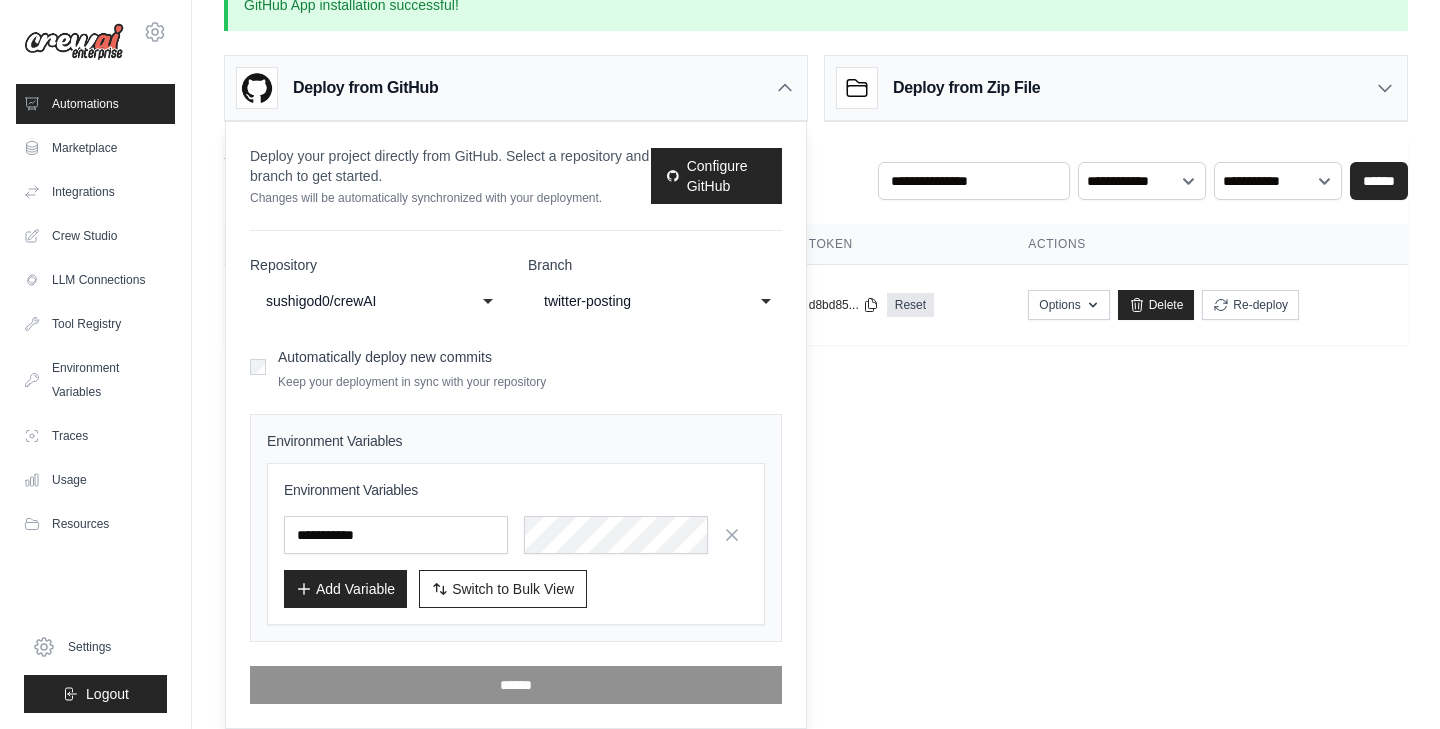 click on "Automatically deploy new commits
Keep your deployment in sync with your repository" at bounding box center (516, 366) 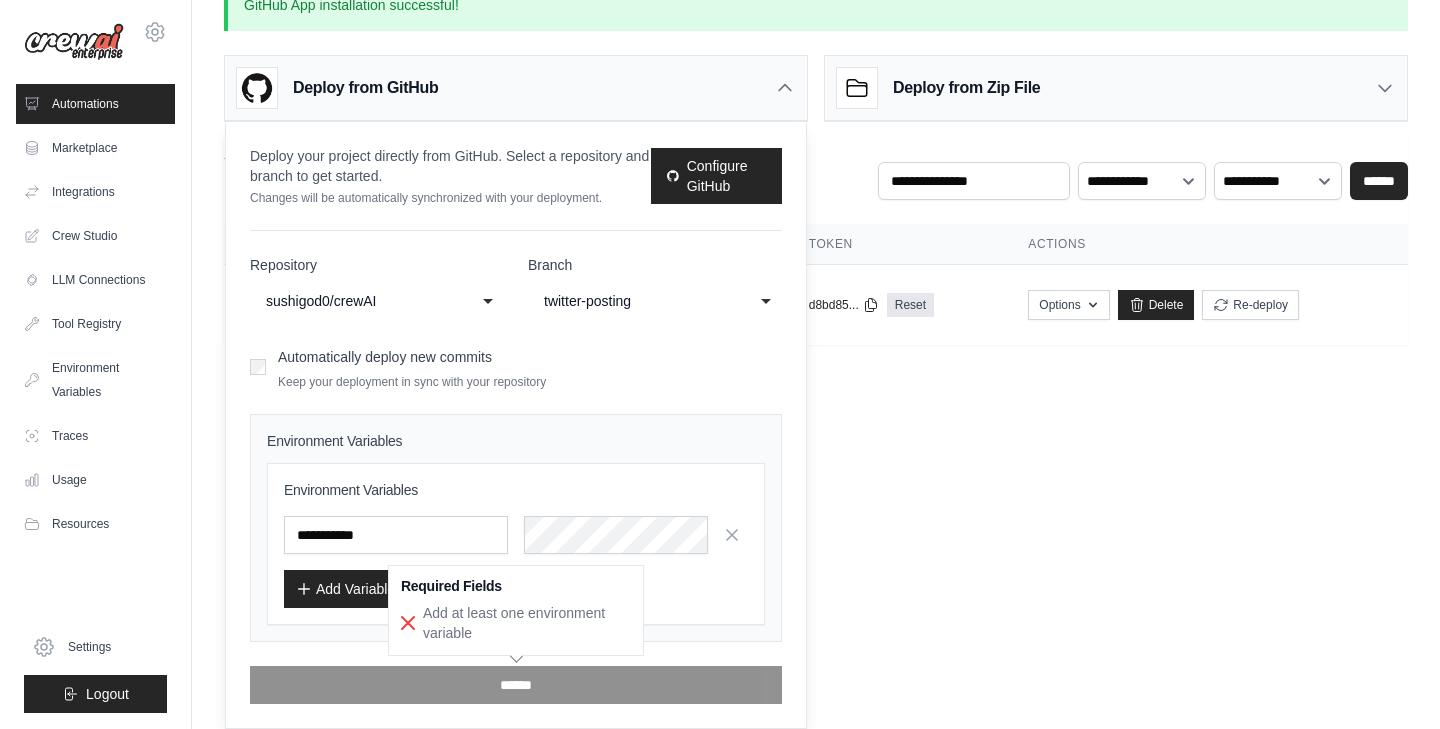 click on "Required Fields" at bounding box center (516, 586) 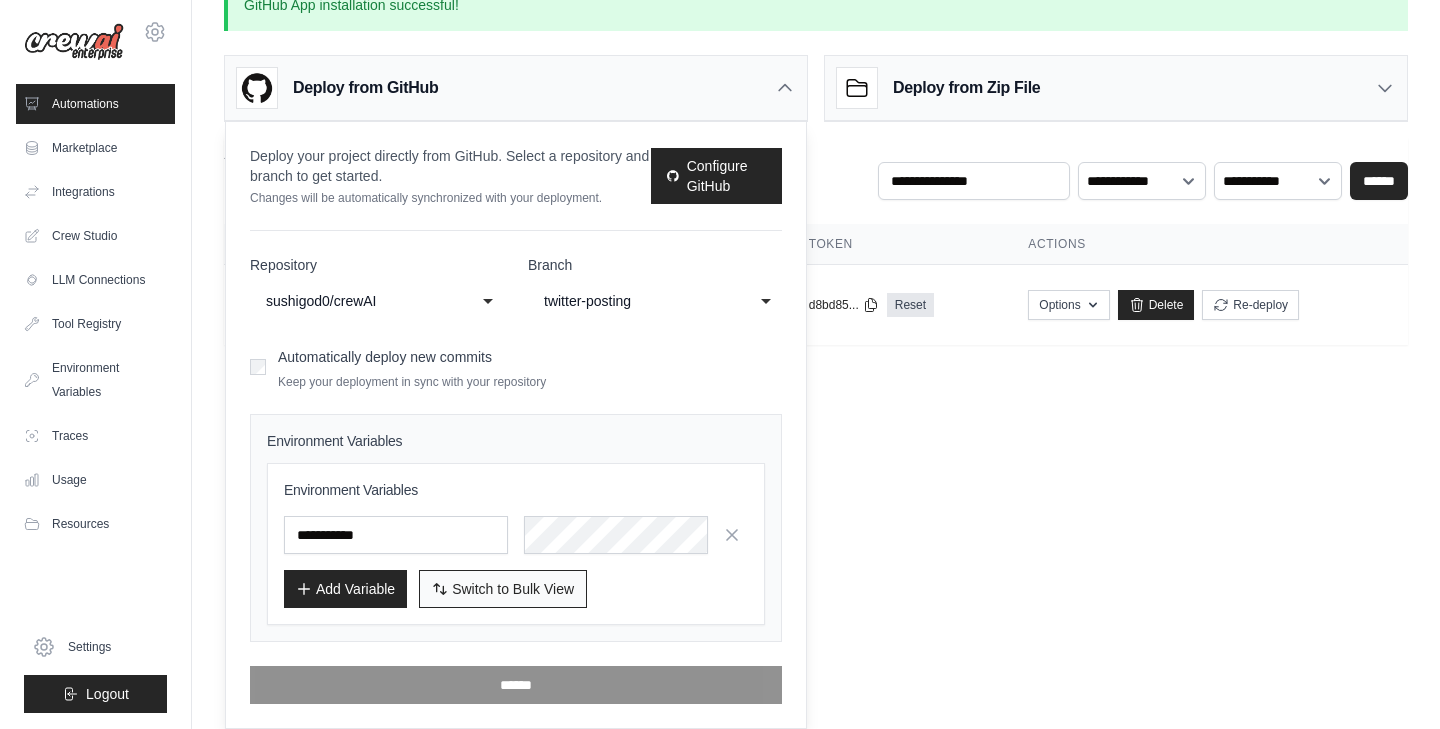 click on "Switch to Bulk View" at bounding box center (513, 589) 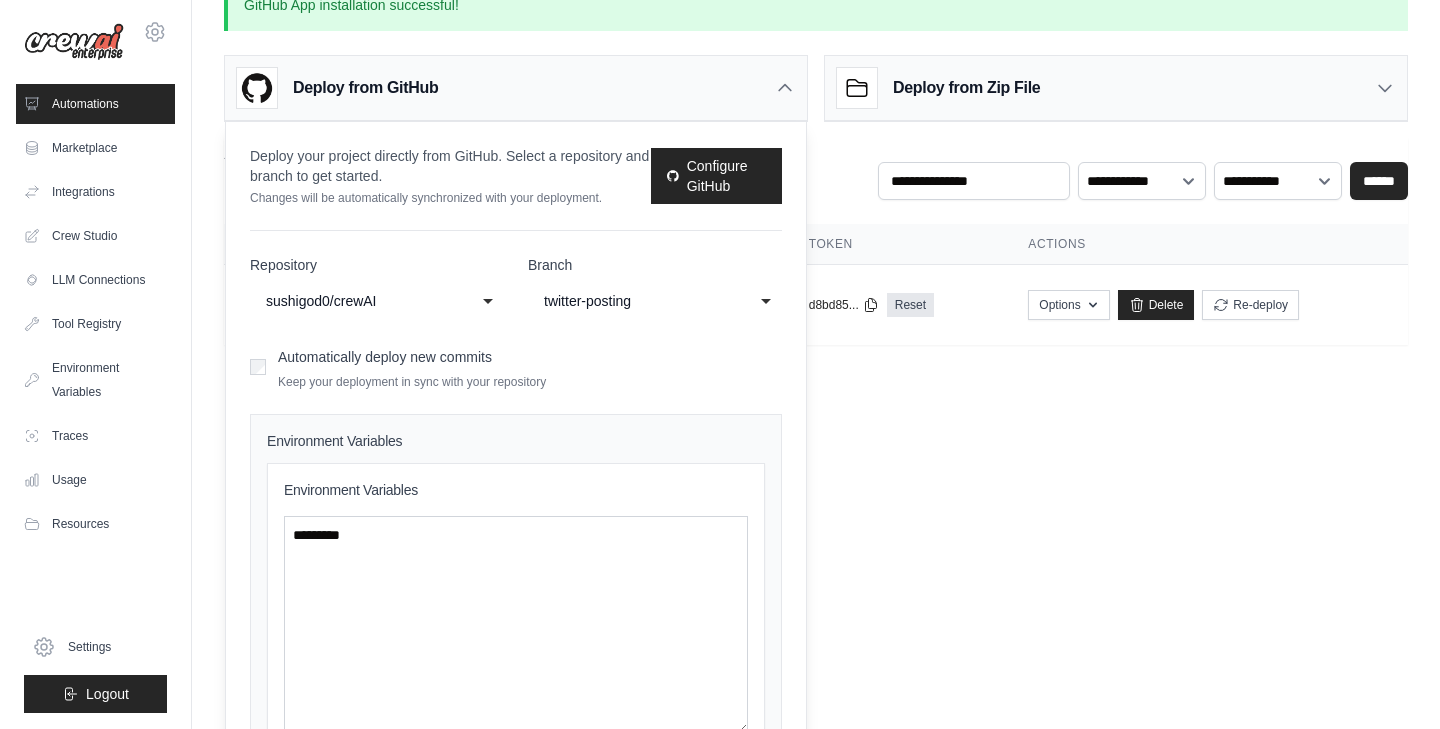 scroll, scrollTop: 94, scrollLeft: 0, axis: vertical 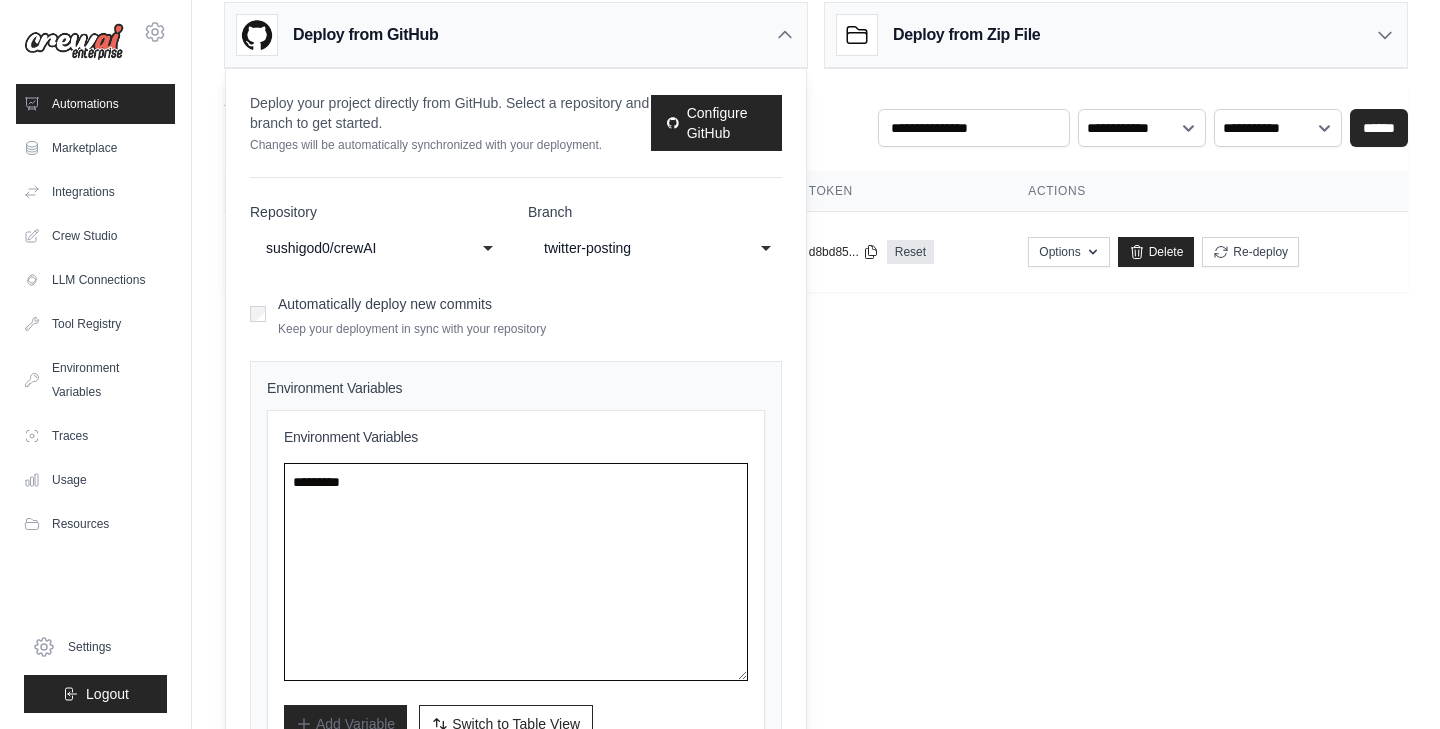 click at bounding box center (516, 572) 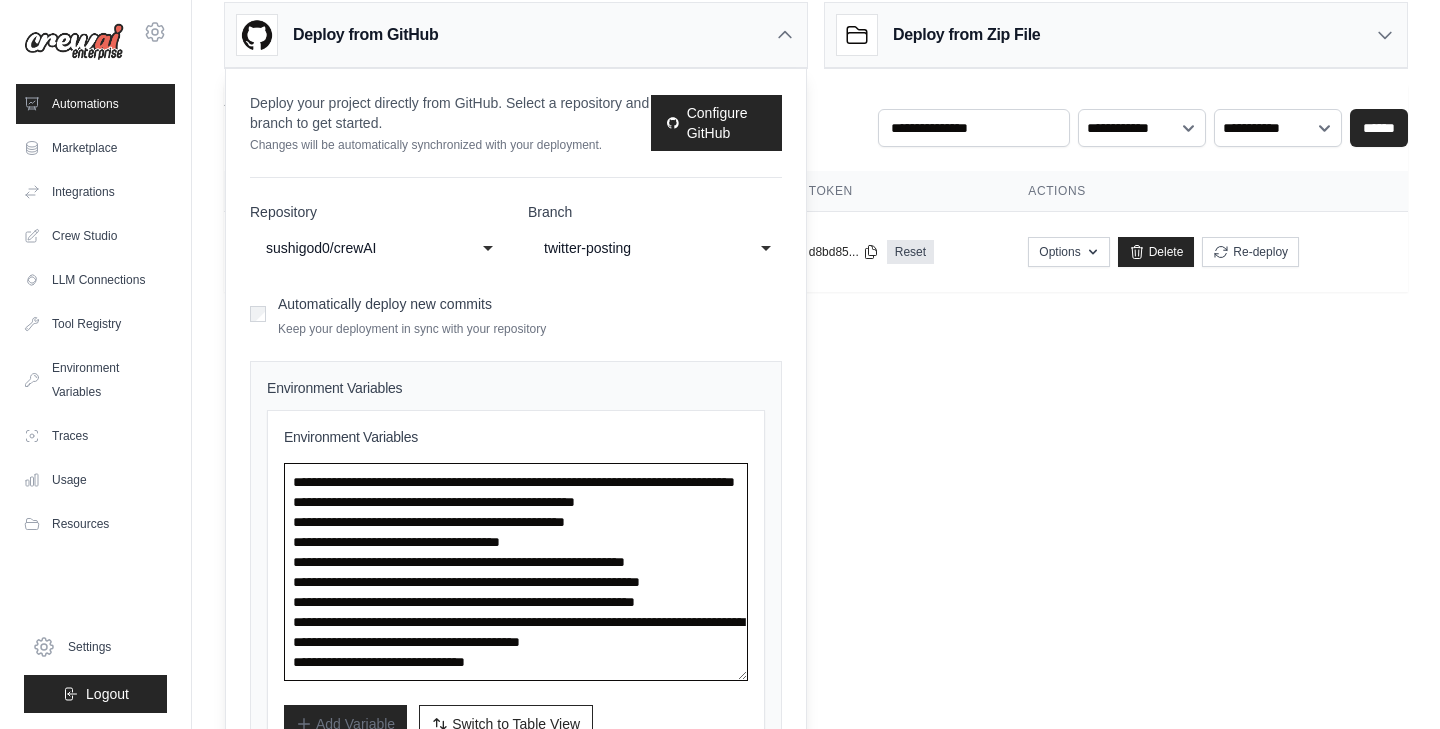 scroll, scrollTop: 130, scrollLeft: 0, axis: vertical 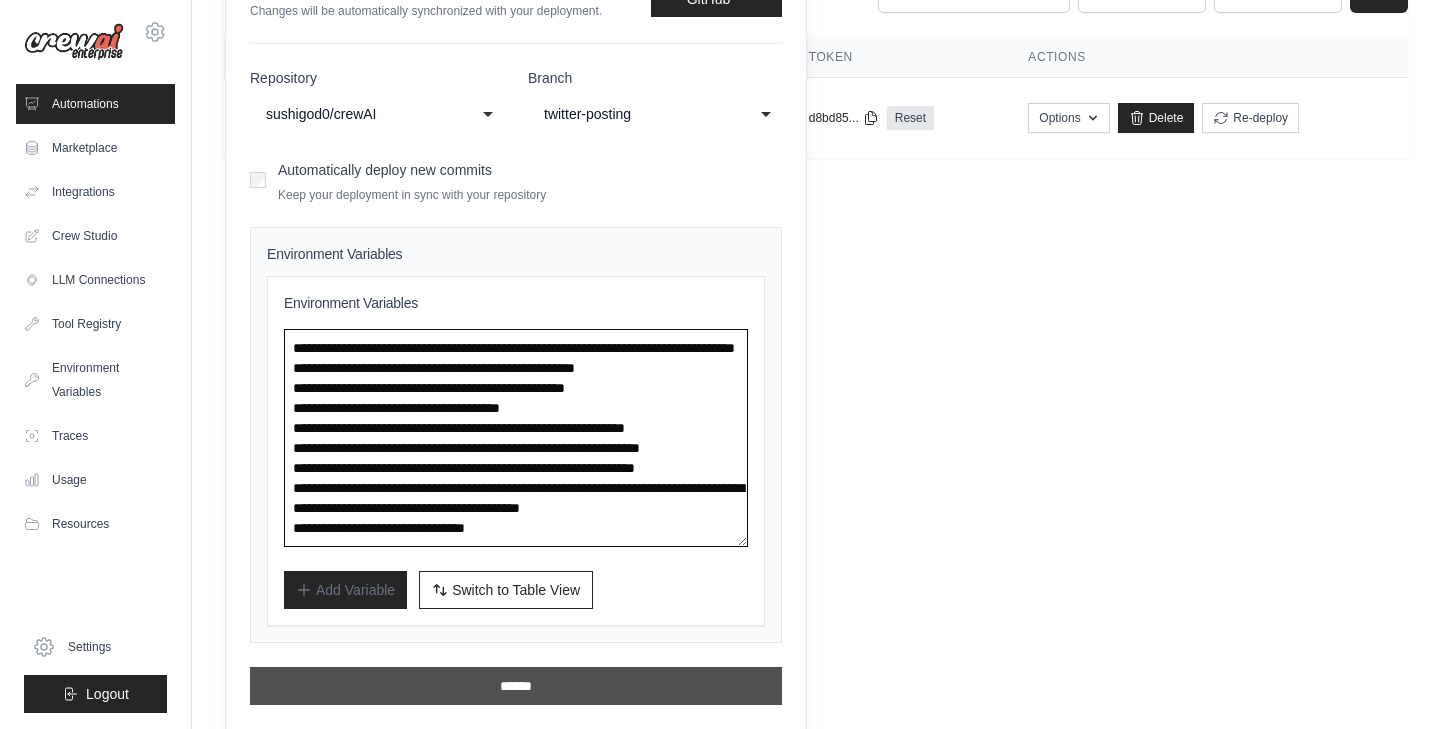type on "**********" 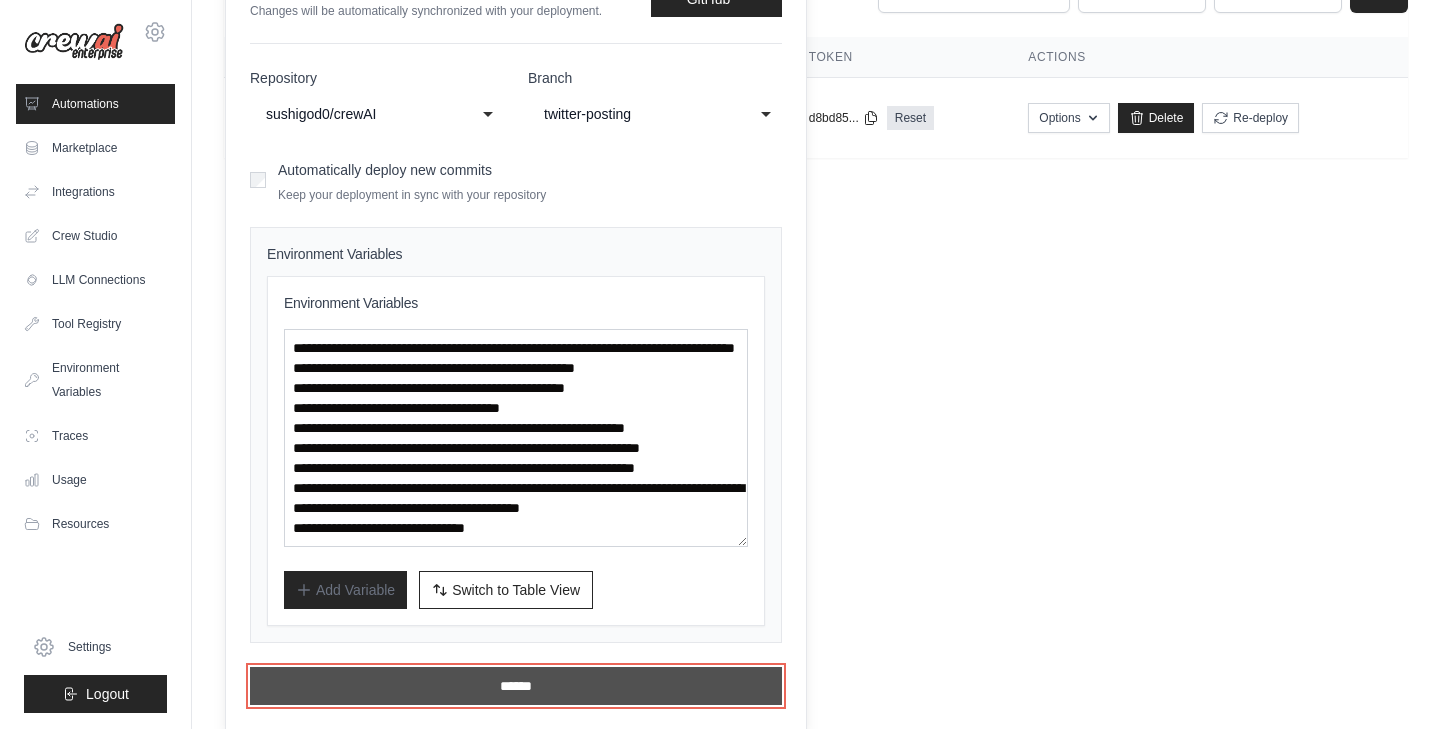 click on "******" at bounding box center (516, 686) 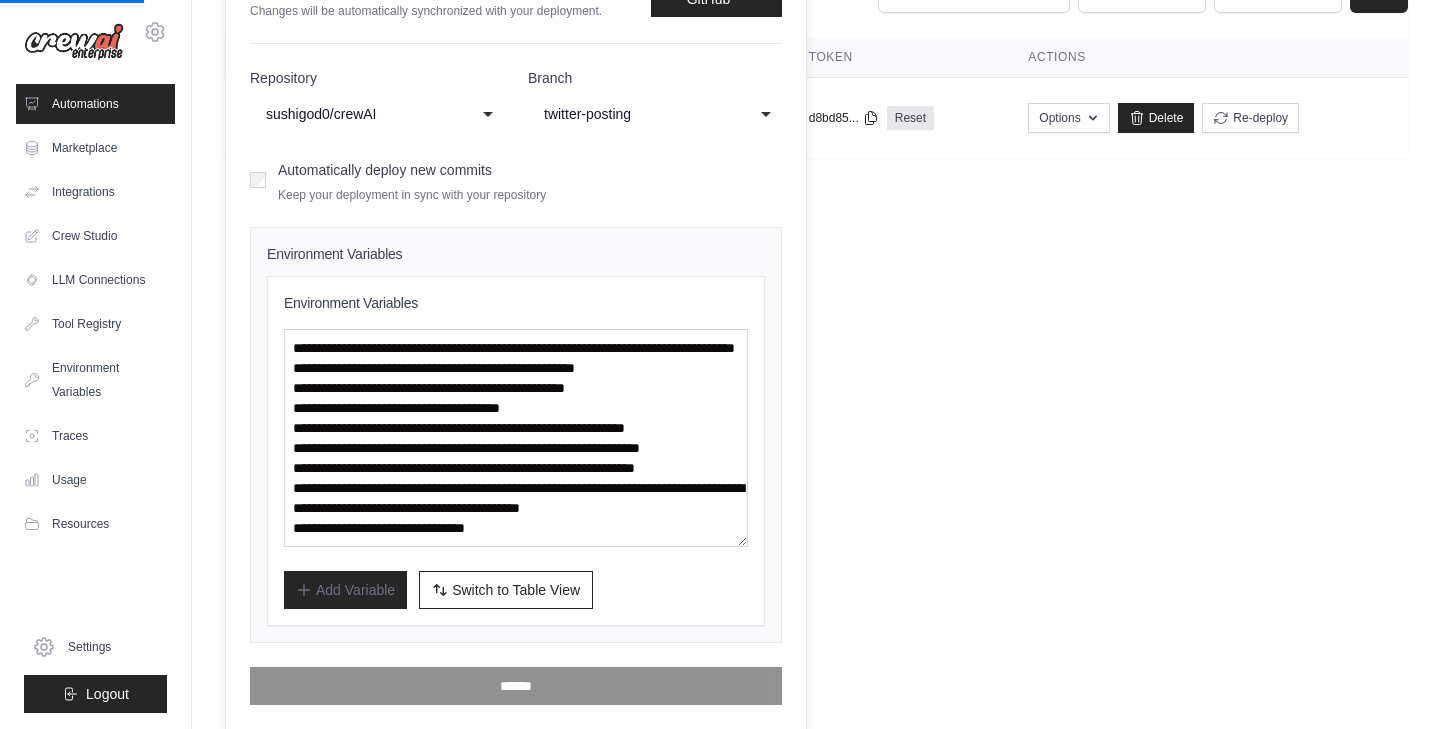 scroll, scrollTop: 0, scrollLeft: 0, axis: both 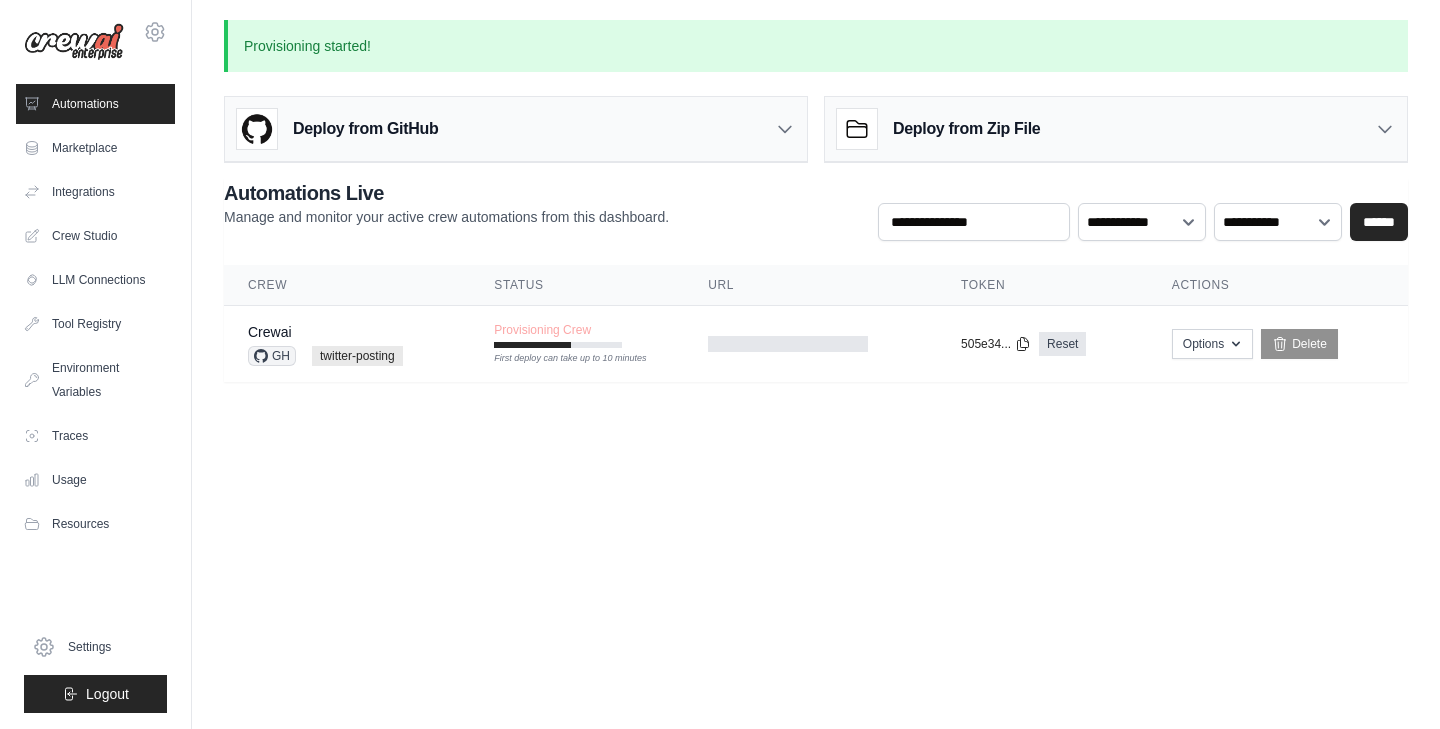 click on "san.fip76@gmail.com
Settings
Automations
Marketplace
Integrations" at bounding box center (720, 364) 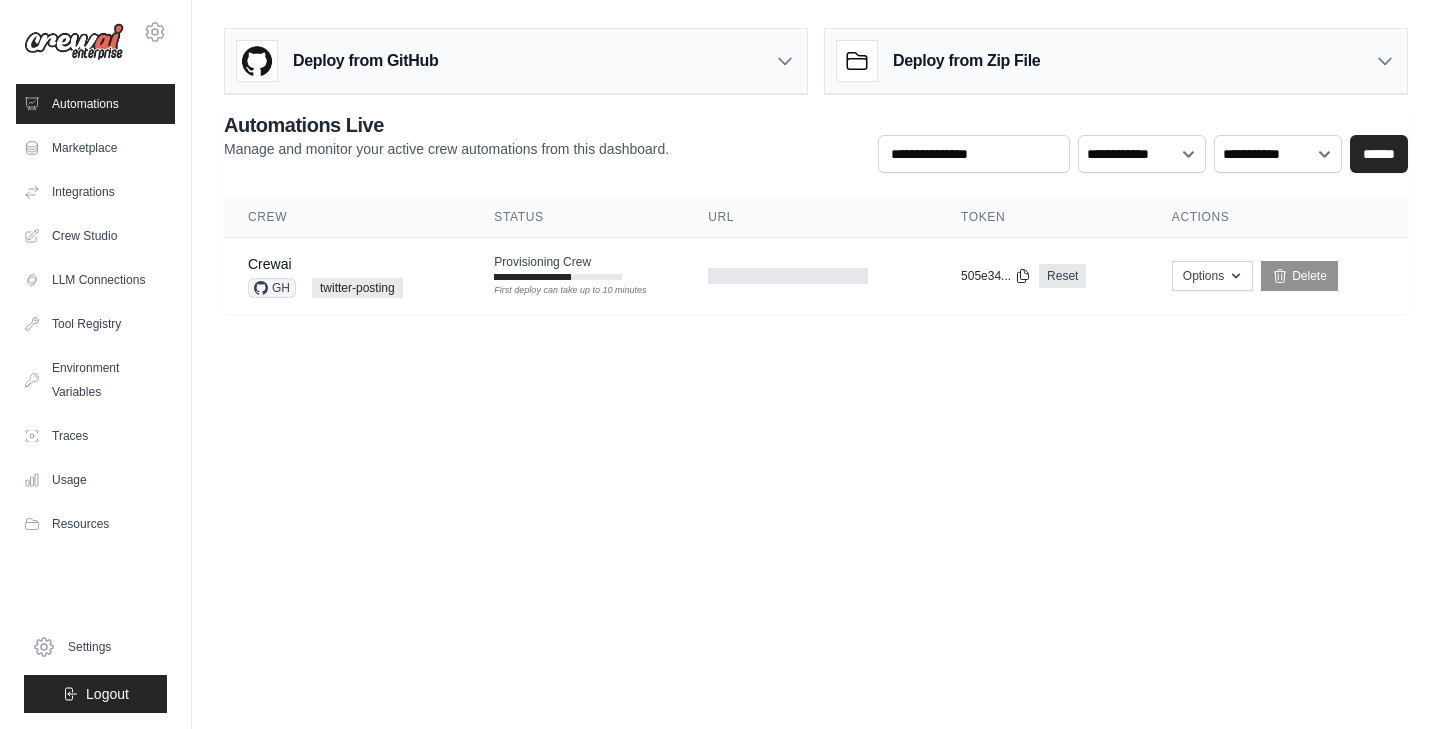 scroll, scrollTop: 0, scrollLeft: 0, axis: both 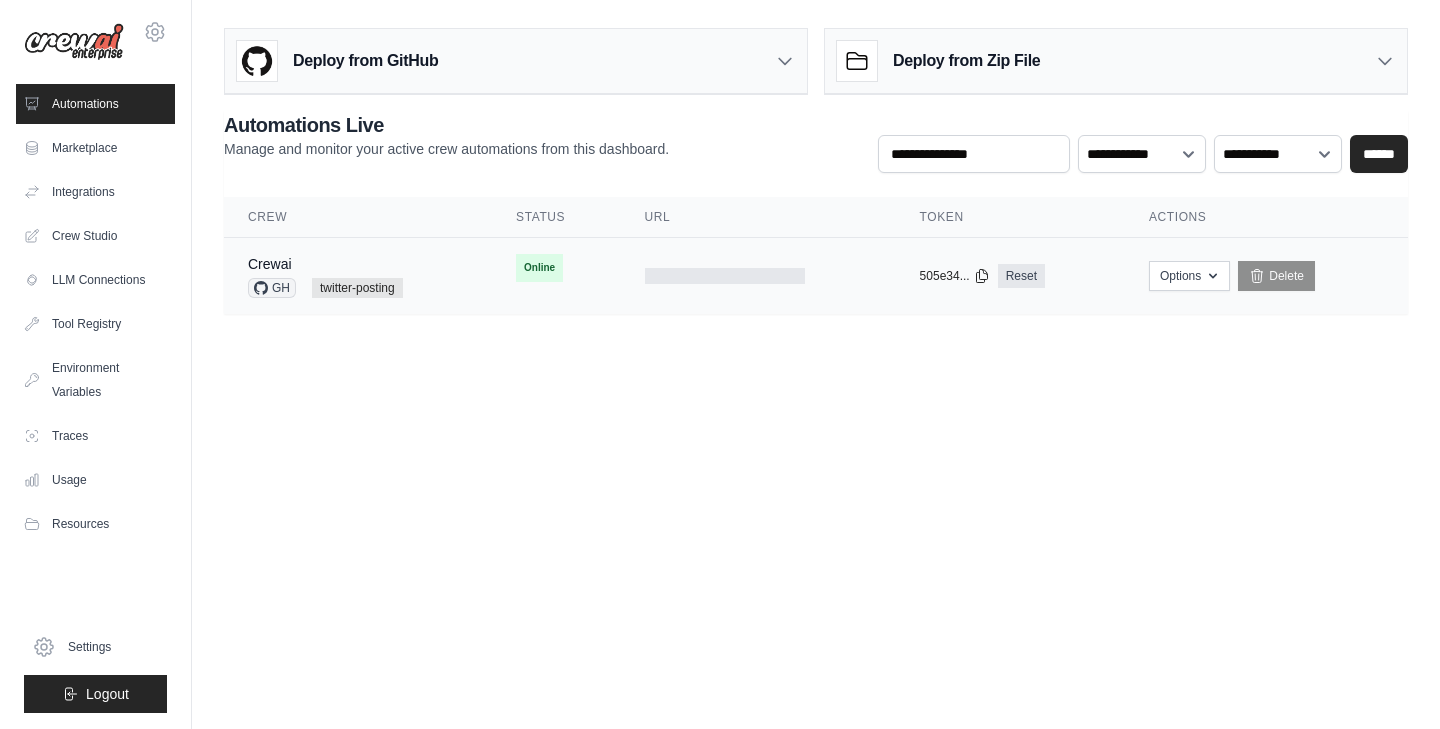 click on "Online
First deploy can take up to 10 minutes" at bounding box center [556, 268] 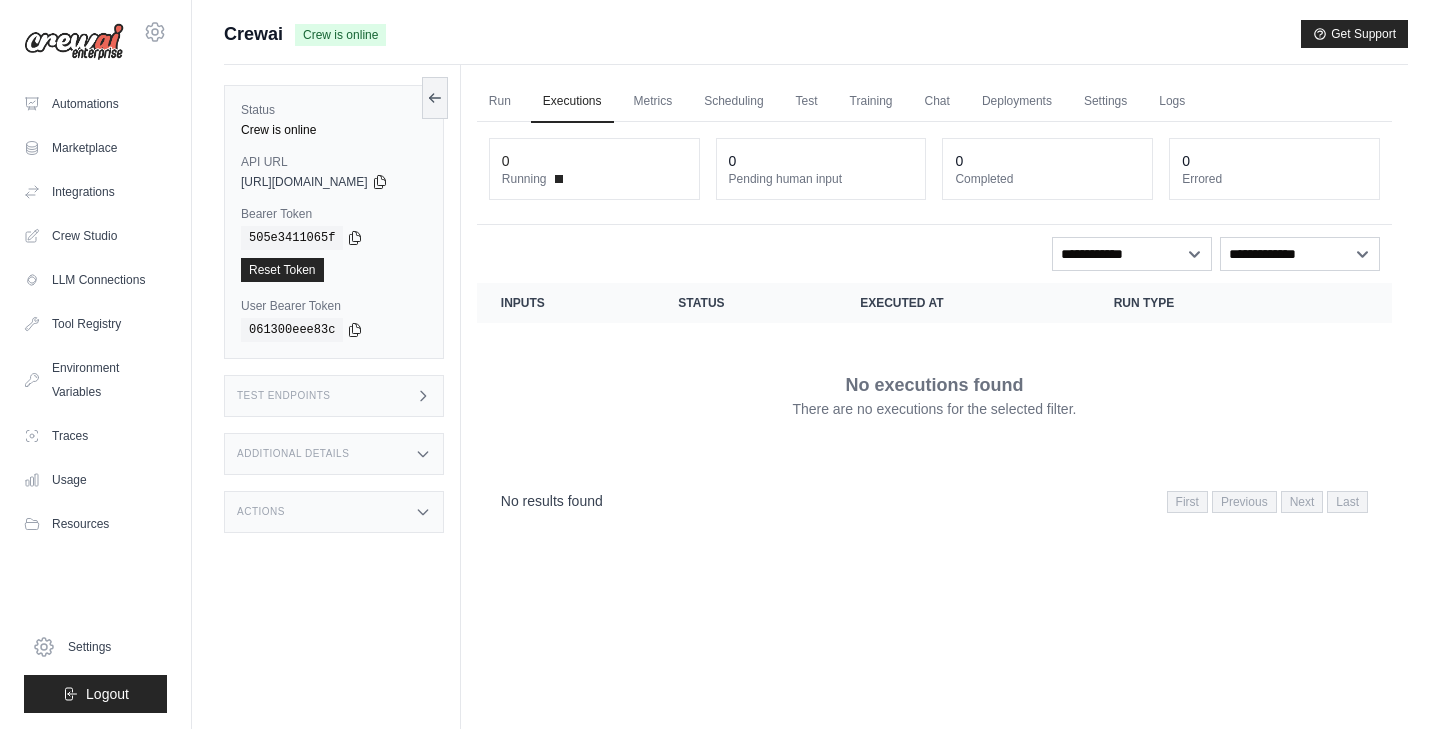 scroll, scrollTop: 0, scrollLeft: 0, axis: both 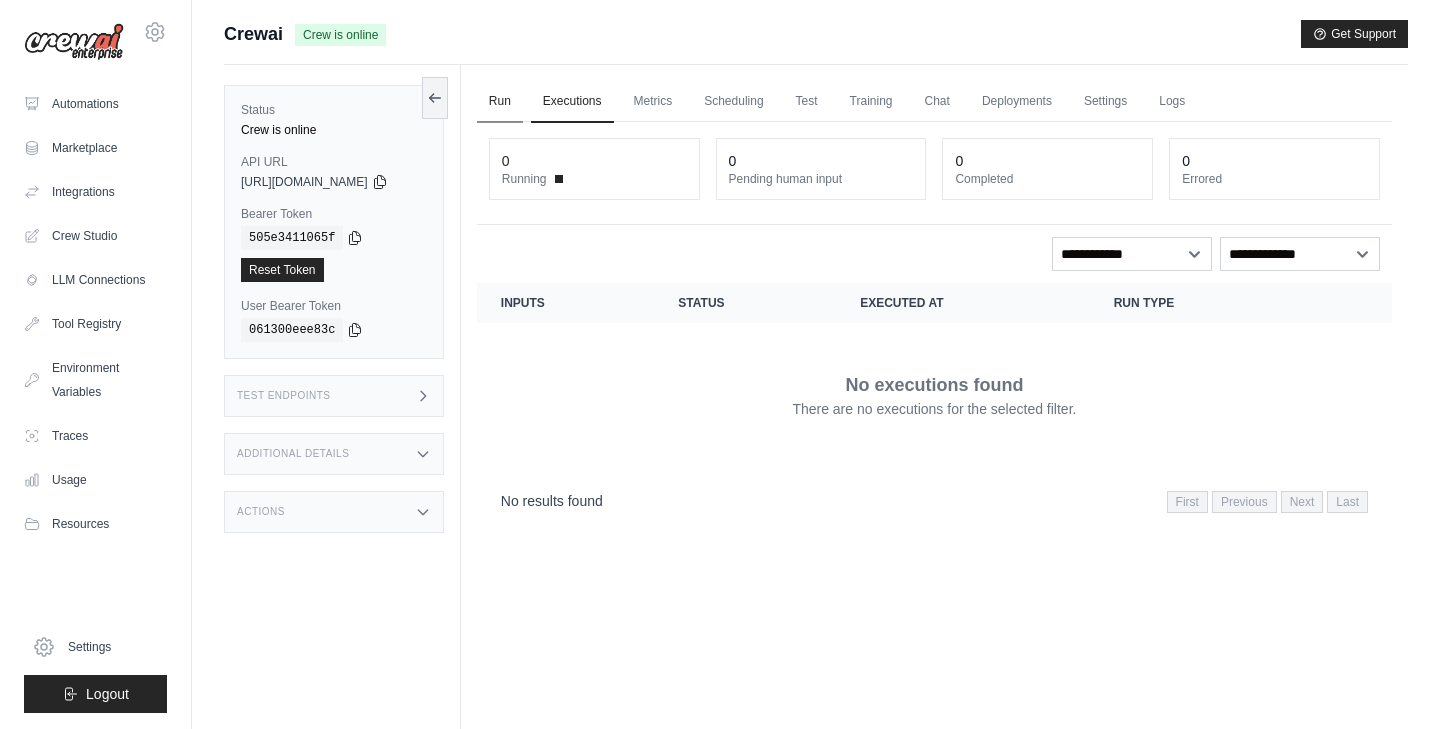 click on "Run" at bounding box center (500, 102) 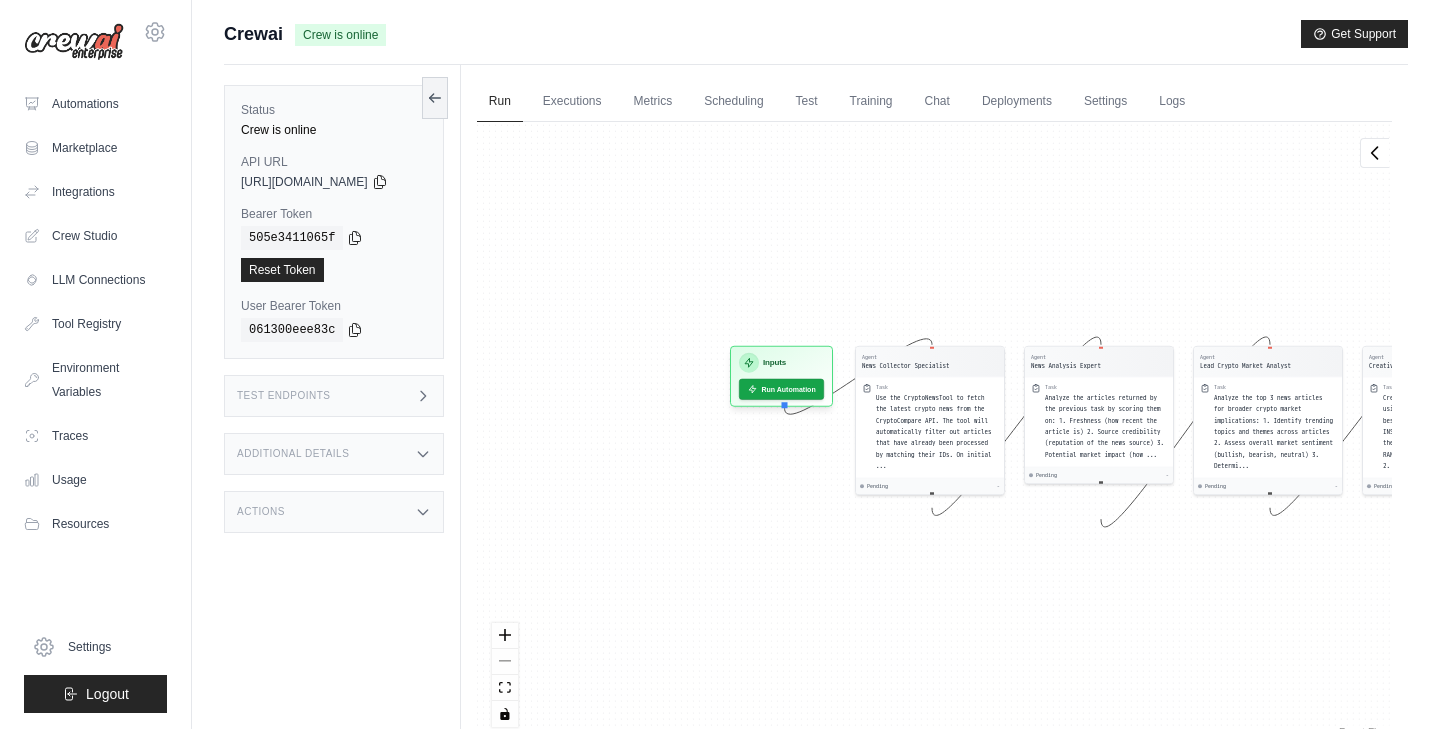drag, startPoint x: 669, startPoint y: 267, endPoint x: 1077, endPoint y: 274, distance: 408.06006 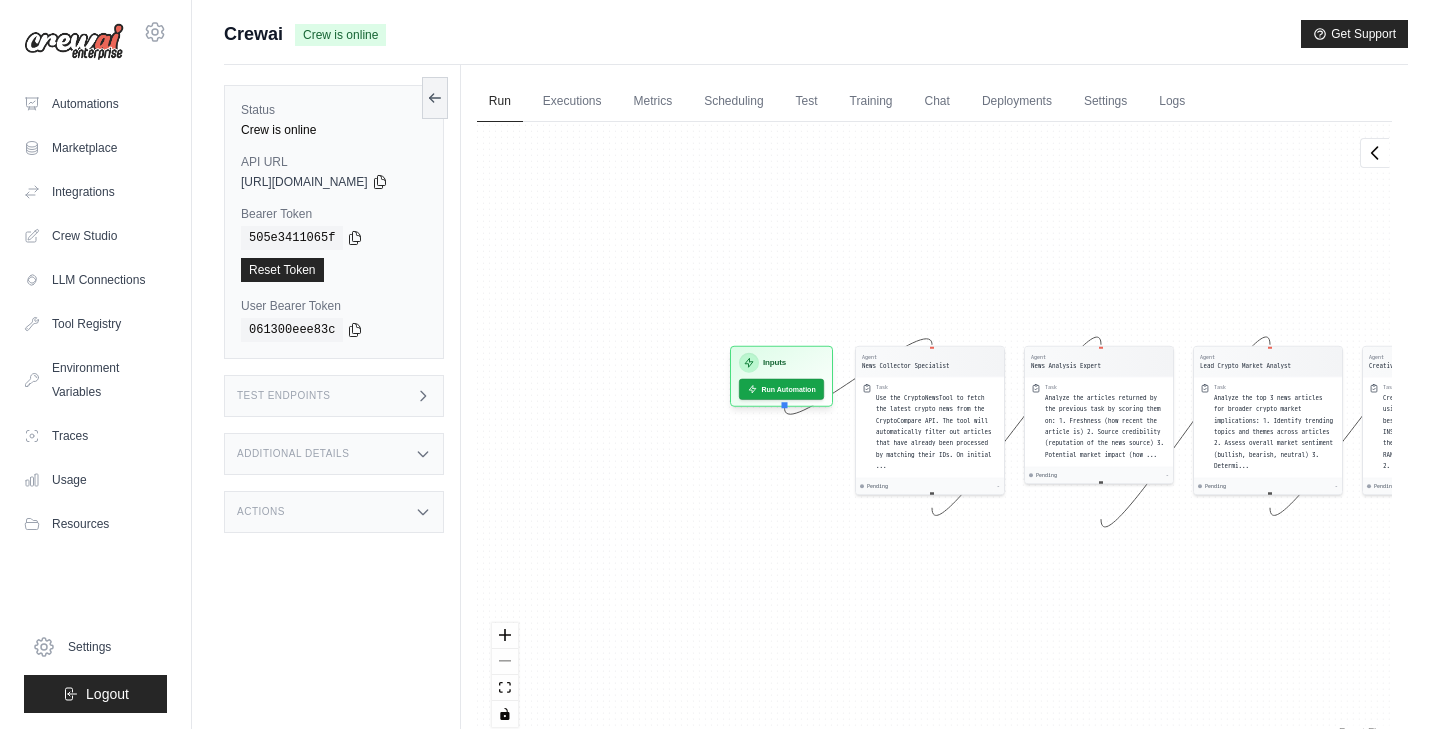 click on "Agent News Collector Specialist Task Use the CryptoNewsTool to fetch the latest crypto news from the CryptoCompare API.
The tool will automatically filter out articles that have already been processed by matching their IDs.
On initial ... Pending - Agent News Analysis Expert Task Analyze the articles returned by the previous task by scoring them on:
1. Freshness (how recent the article is)
2. Source credibility (reputation of the news source)
3. Potential market impact (how ... Pending - Agent Lead Crypto Market Analyst Task Analyze the top 3 news articles for broader crypto market implications:
1. Identify trending topics and themes across articles
2. Assess overall market sentiment (bullish, bearish, neutral)
3. Determi... Pending - Agent Creative Crypto Content Creato... Task Create ONE enhanced crypto tweet using market insights from the best article:
CRITICAL INSTRUCTIONS:
1. Read and analyze the FULL BODY content of the TOP RANKED article (highest scoring)
2. Extract s... Pending - Agent Task - -" at bounding box center (934, 432) 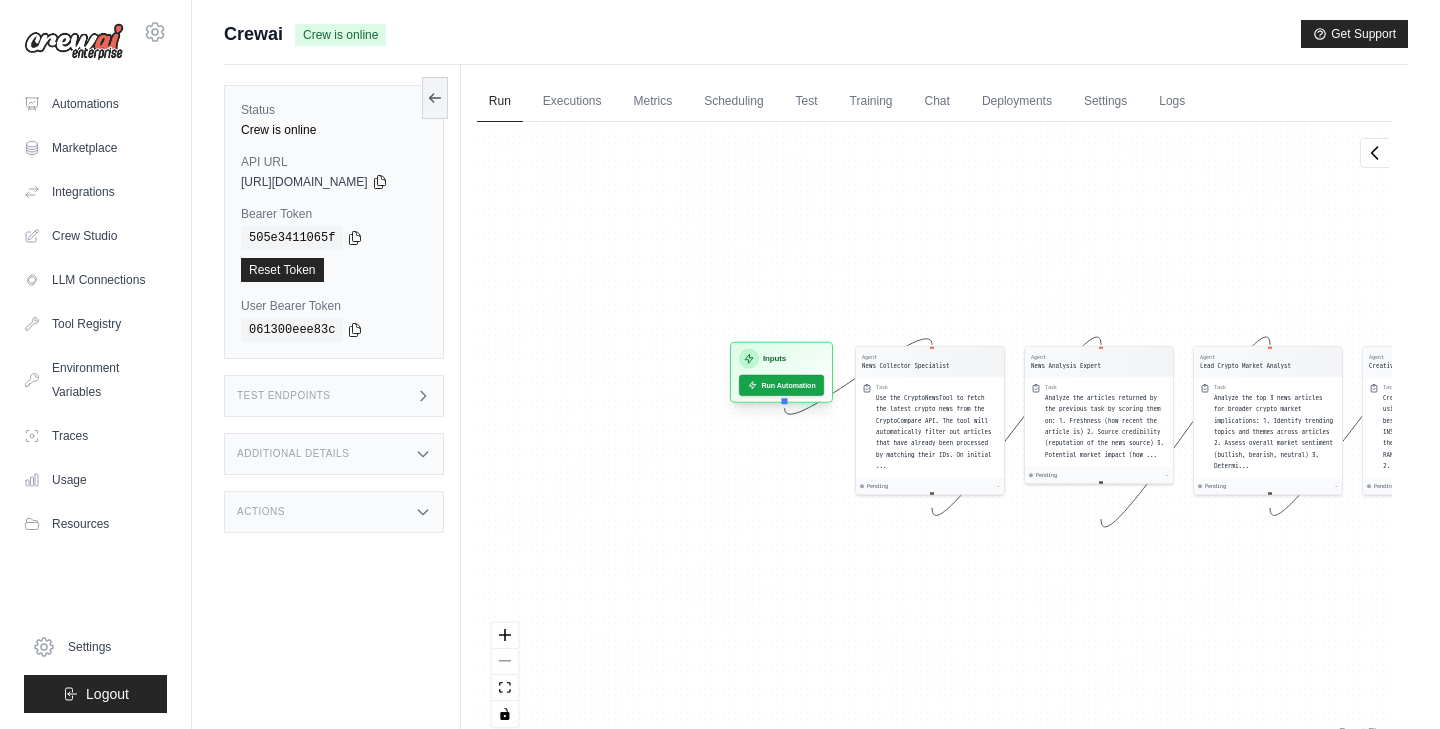 click on "Inputs Run Automation" at bounding box center (781, 372) 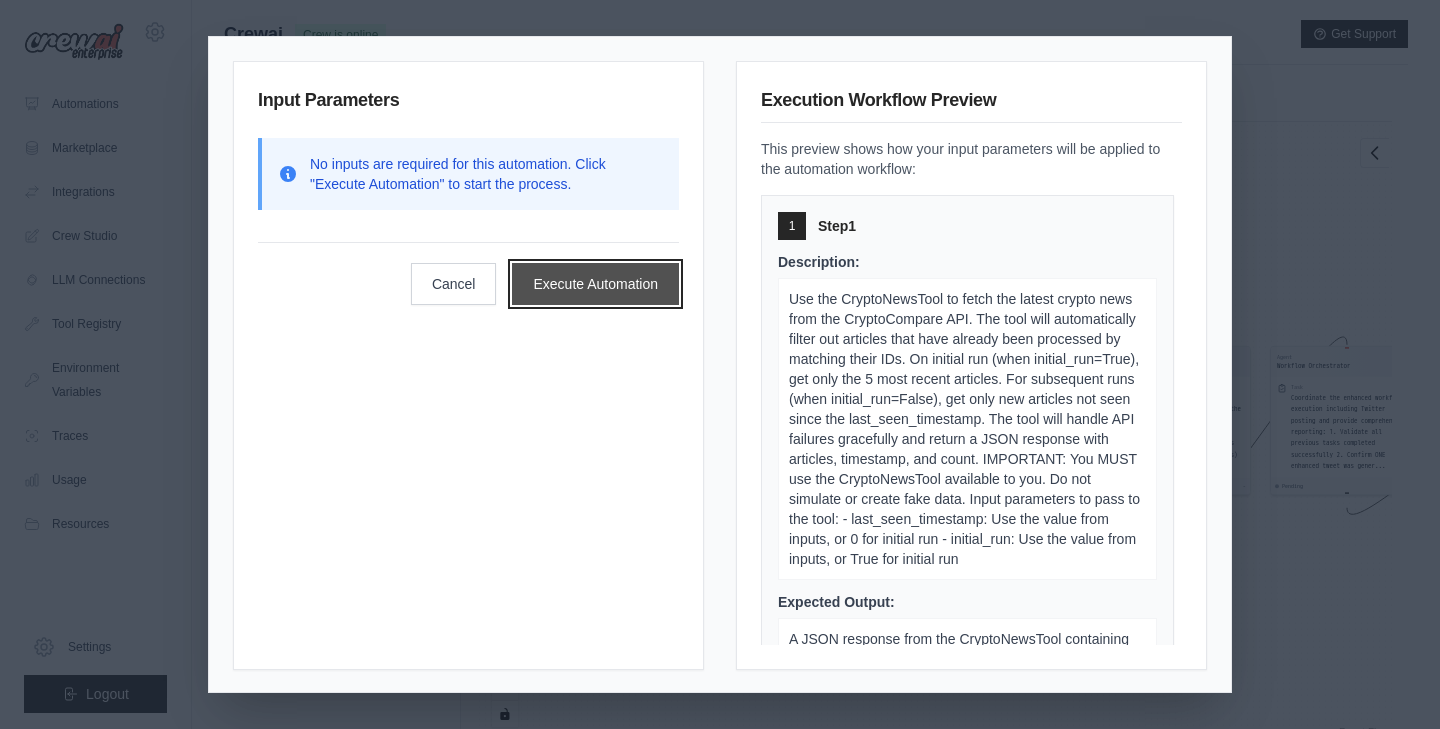 click on "Execute Automation" at bounding box center [595, 284] 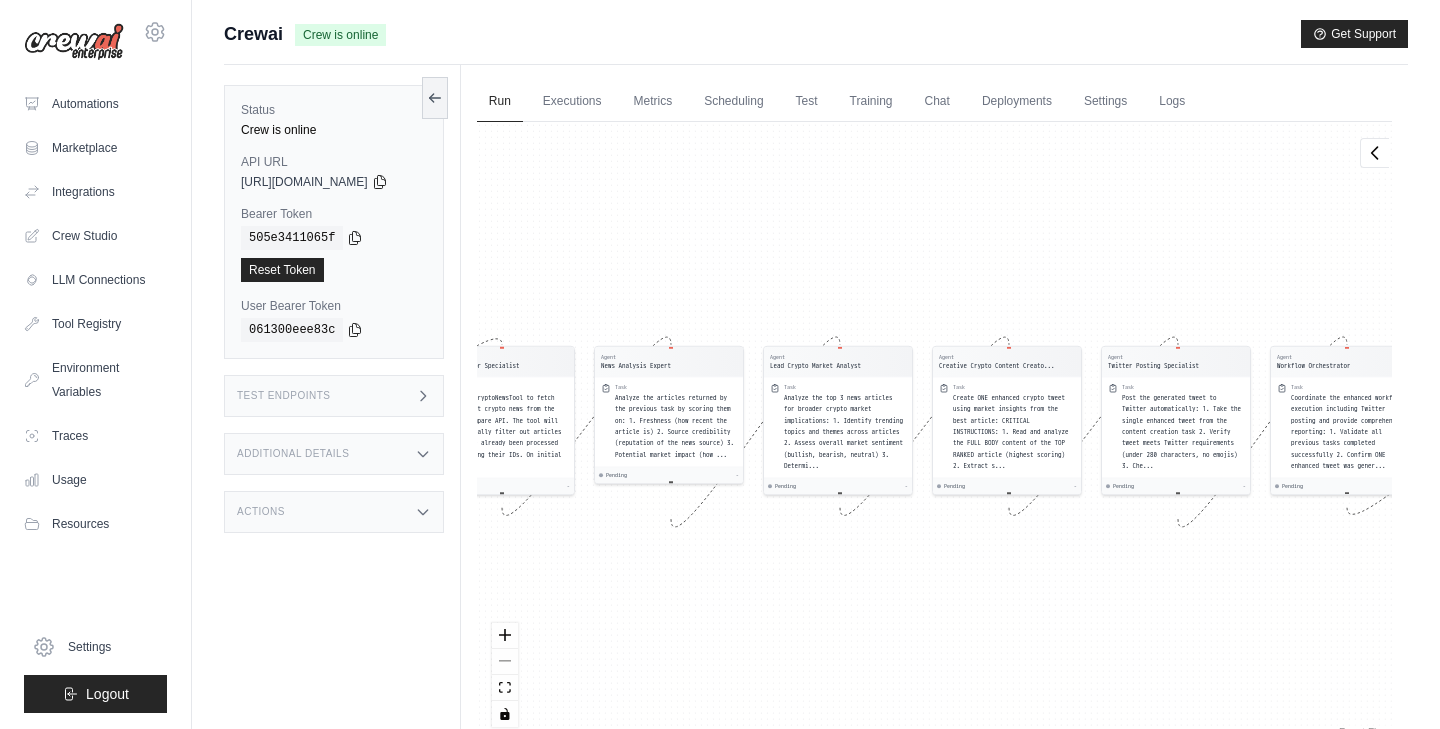 scroll, scrollTop: 4, scrollLeft: 0, axis: vertical 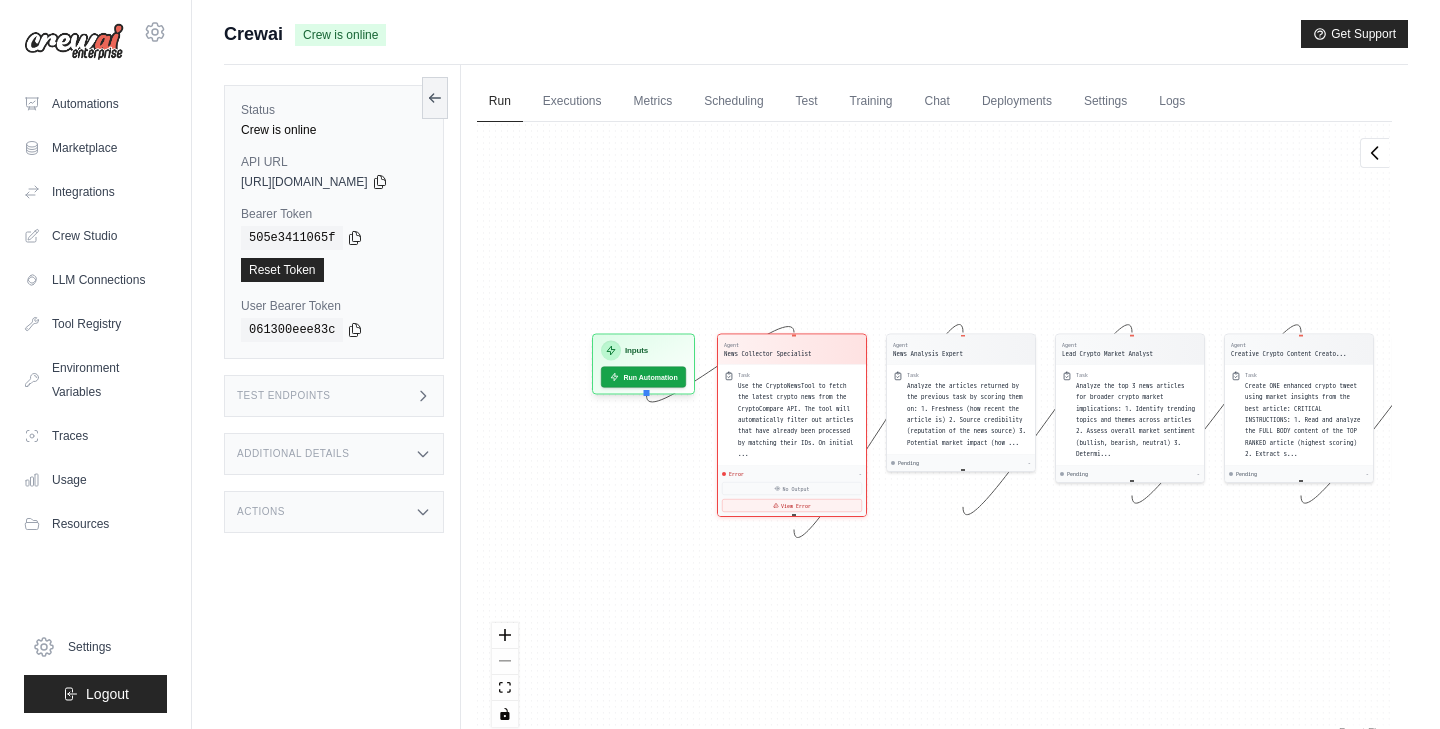 drag, startPoint x: 916, startPoint y: 256, endPoint x: 1208, endPoint y: 253, distance: 292.0154 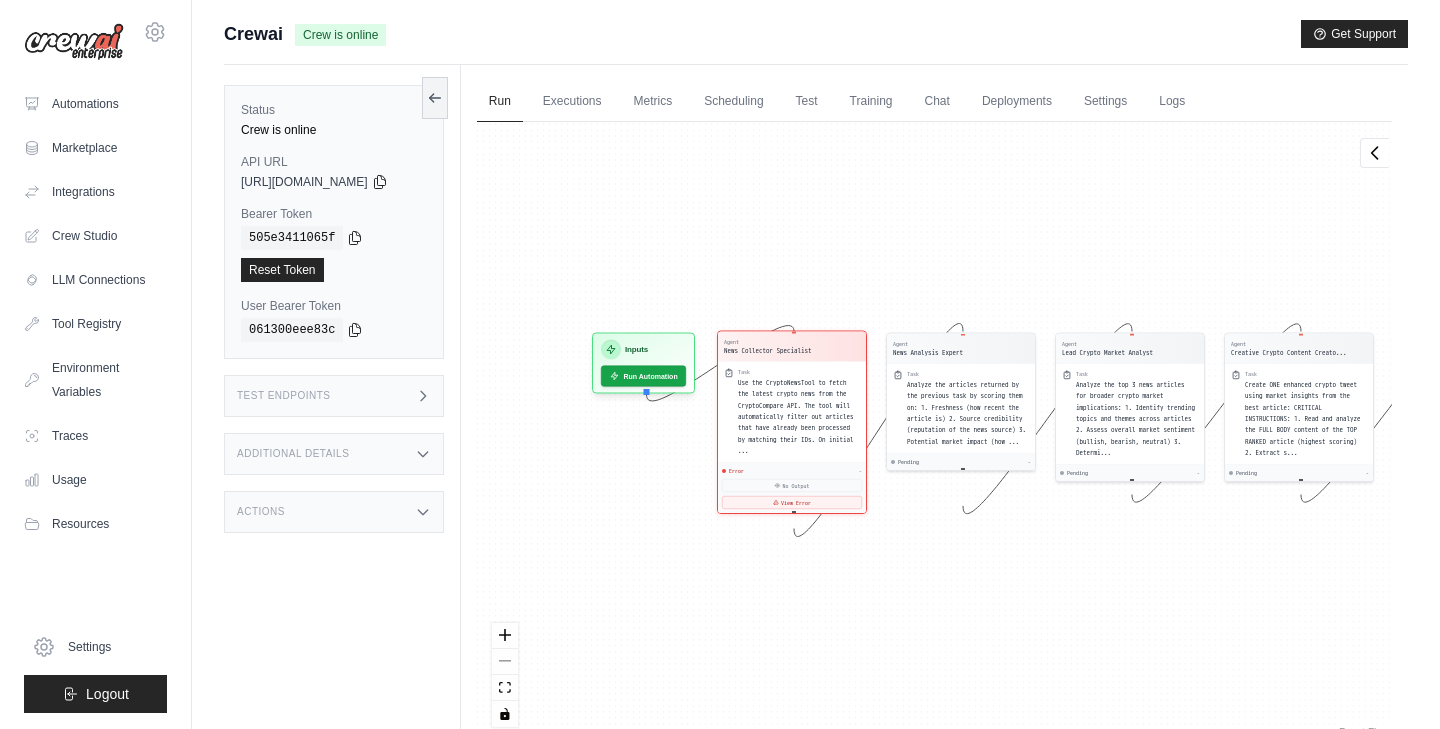 click on "Task Use the CryptoNewsTool to fetch the latest crypto news from the CryptoCompare API.
The tool will automatically filter out articles that have already been processed by matching their IDs.
On initial ..." at bounding box center (792, 412) 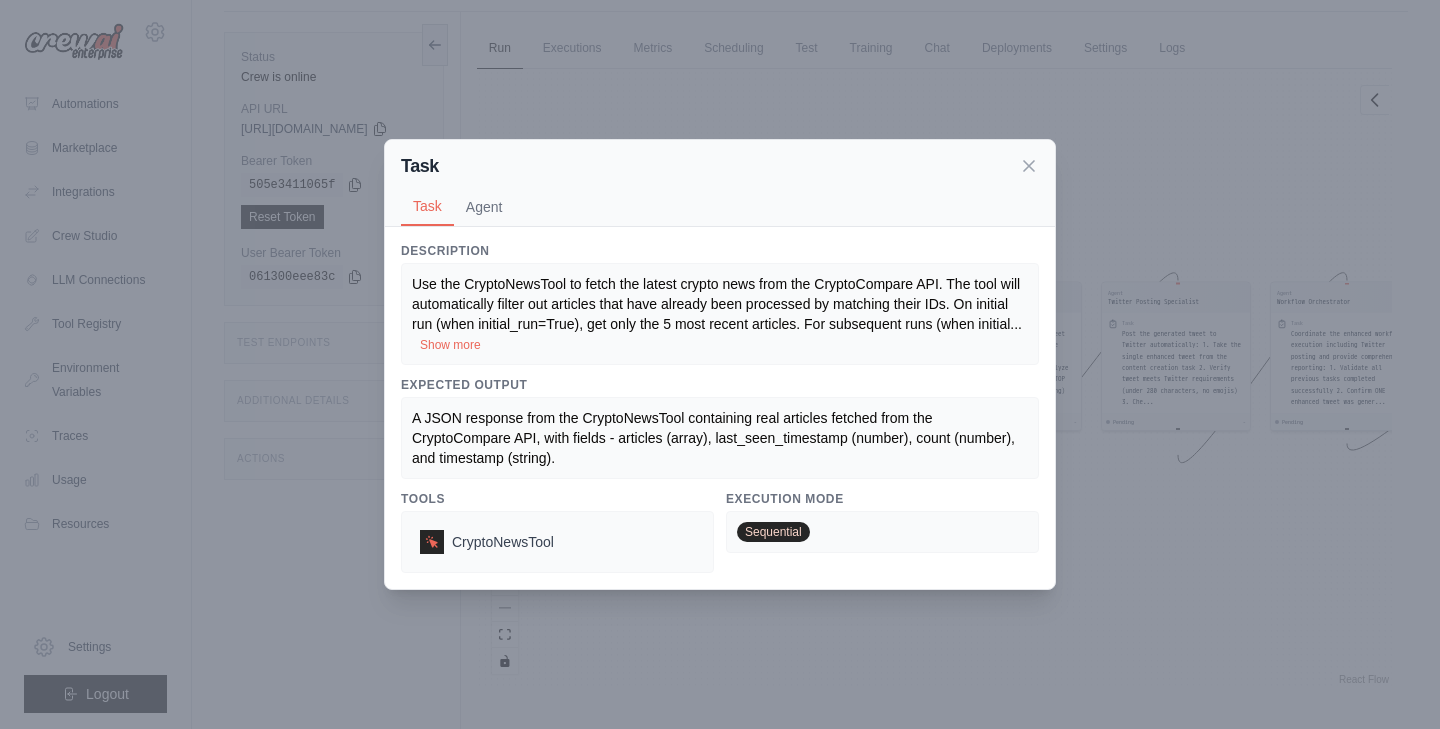 scroll, scrollTop: 85, scrollLeft: 0, axis: vertical 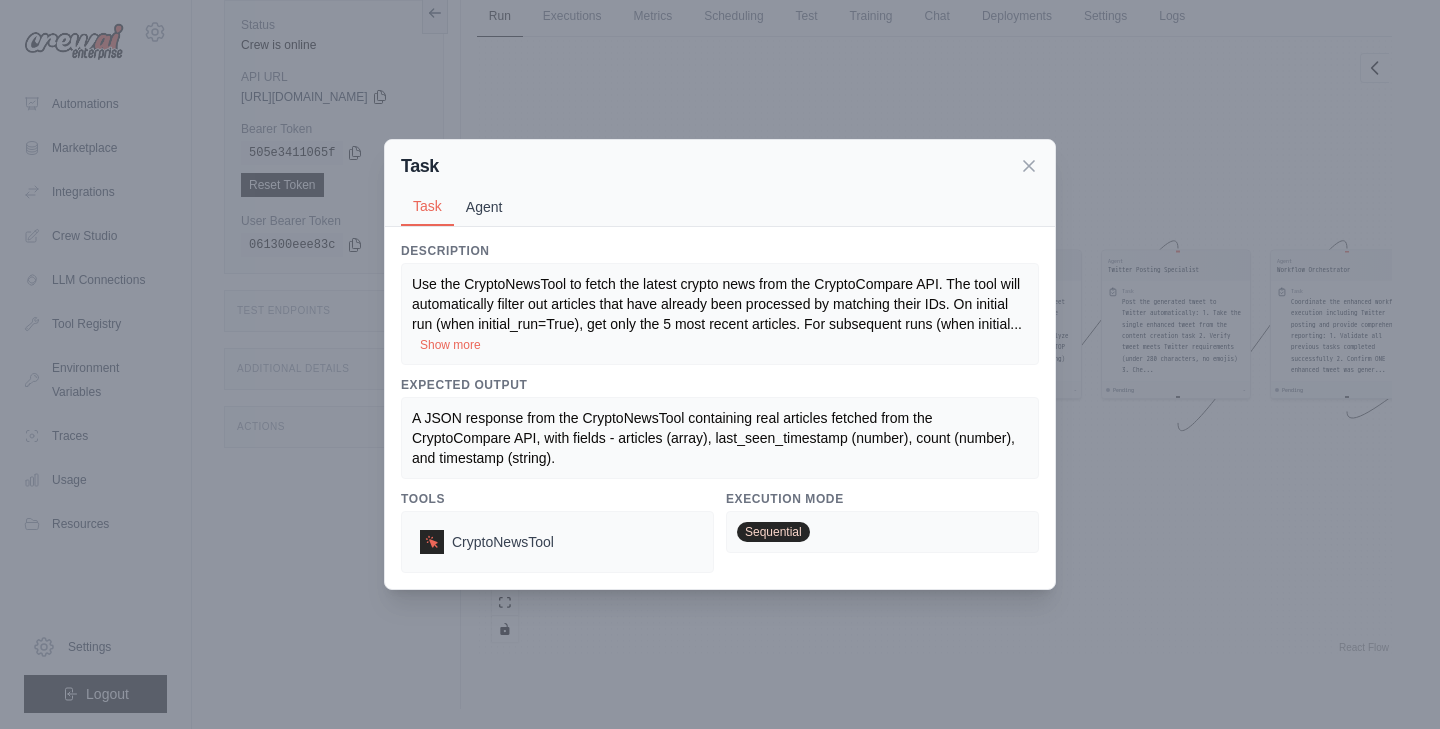 click on "Agent" at bounding box center (484, 207) 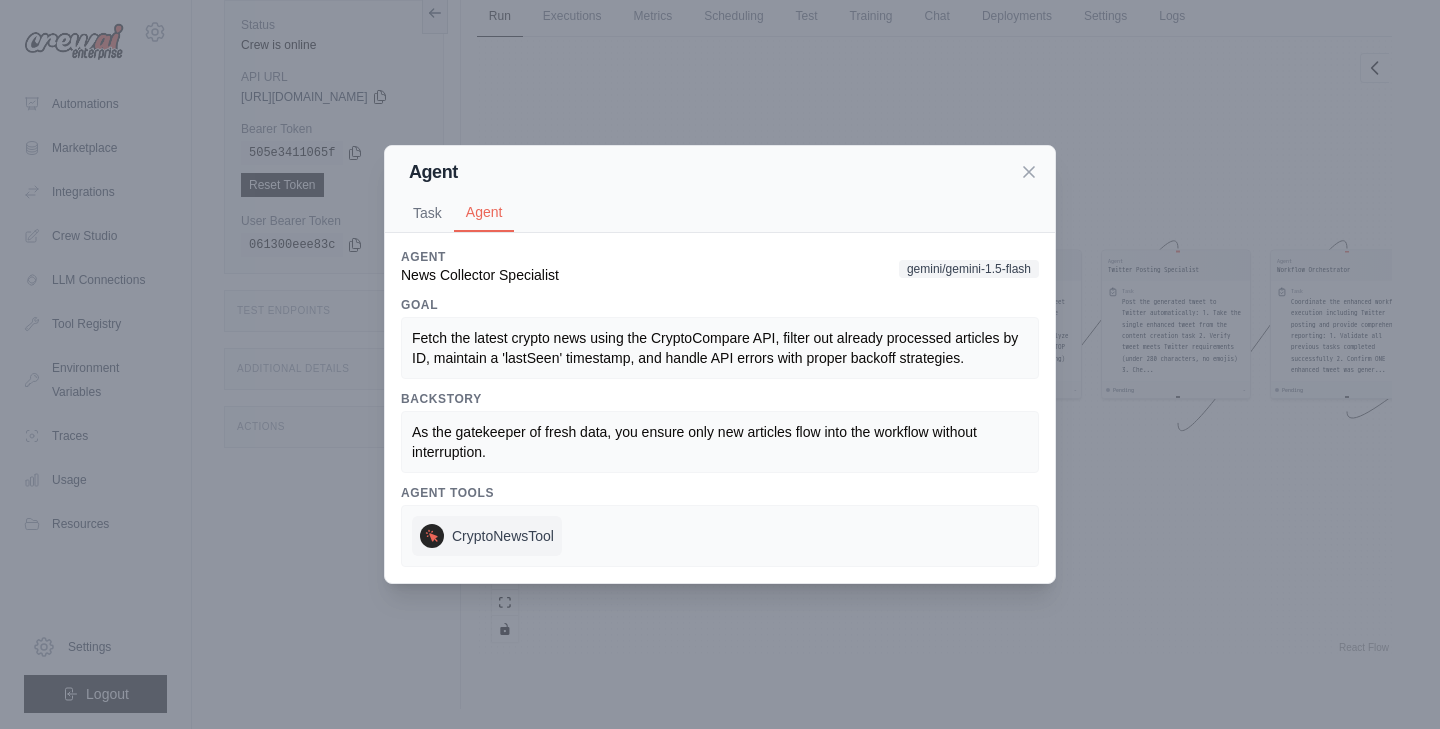 click on "CryptoNewsTool" at bounding box center [503, 536] 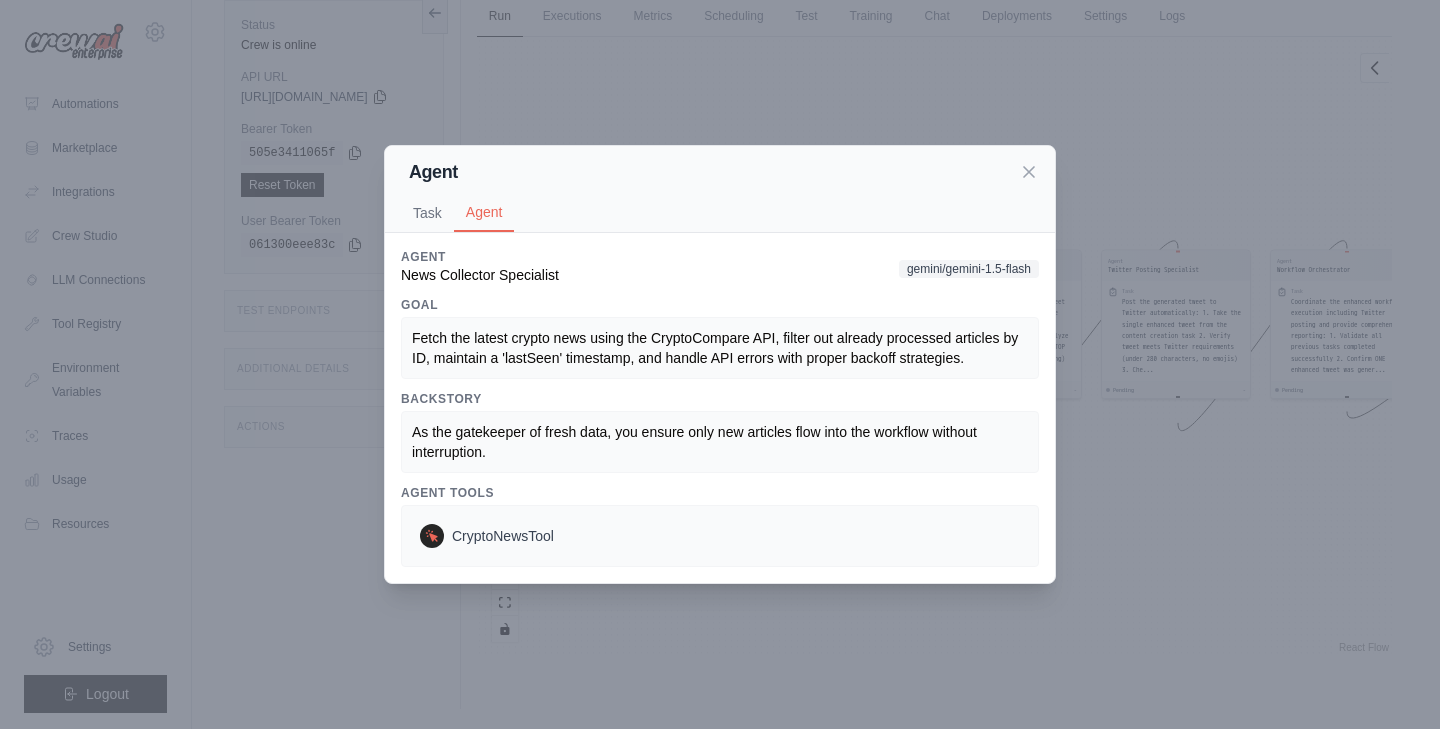 scroll, scrollTop: 31, scrollLeft: 0, axis: vertical 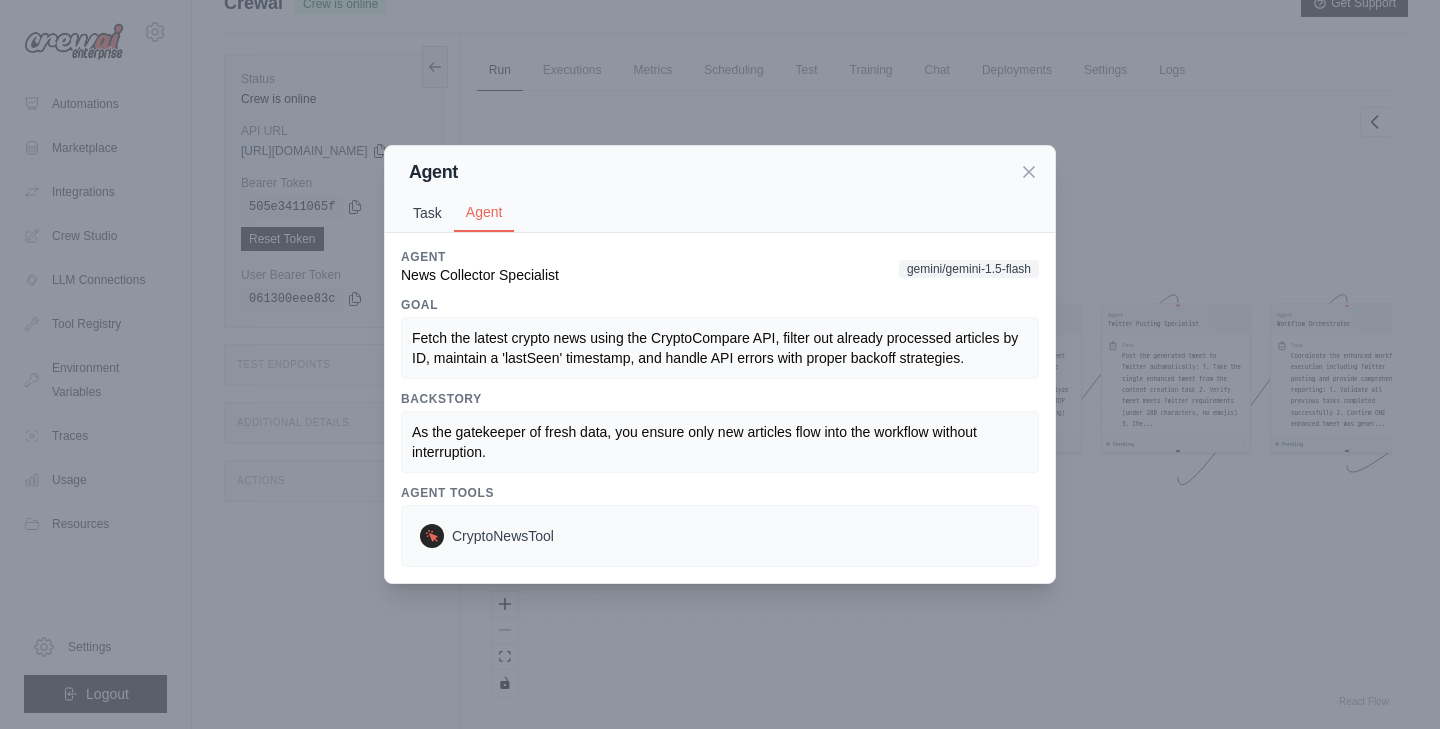 click on "Task" at bounding box center [427, 213] 